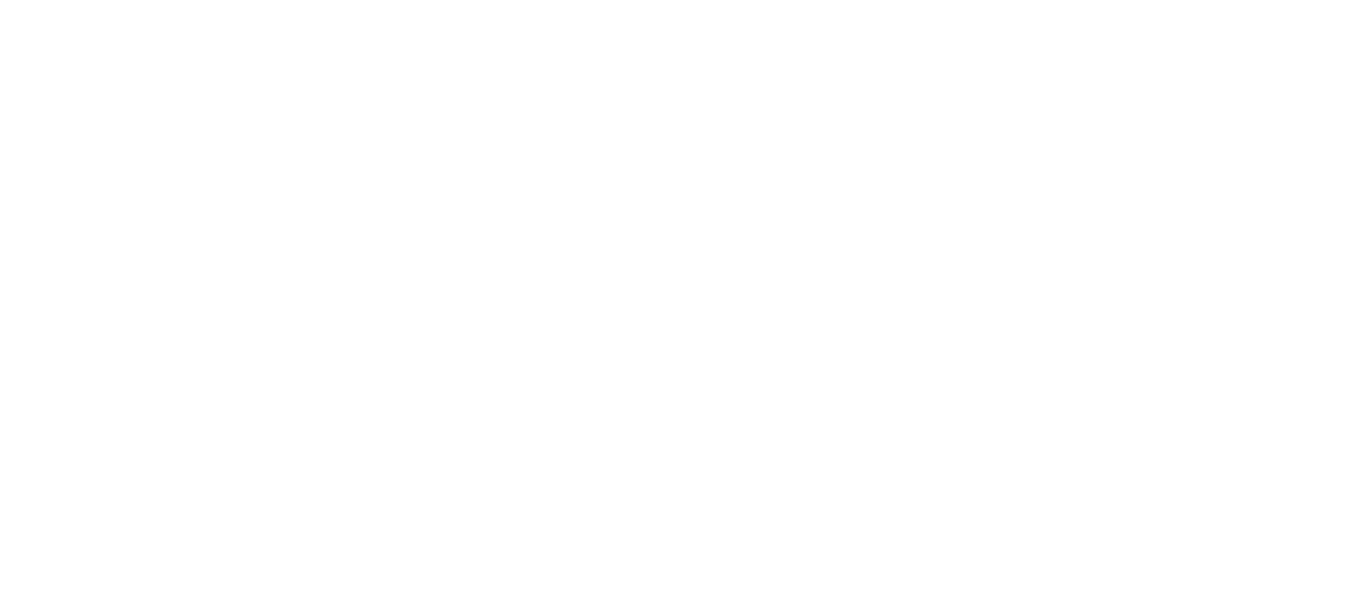 scroll, scrollTop: 0, scrollLeft: 0, axis: both 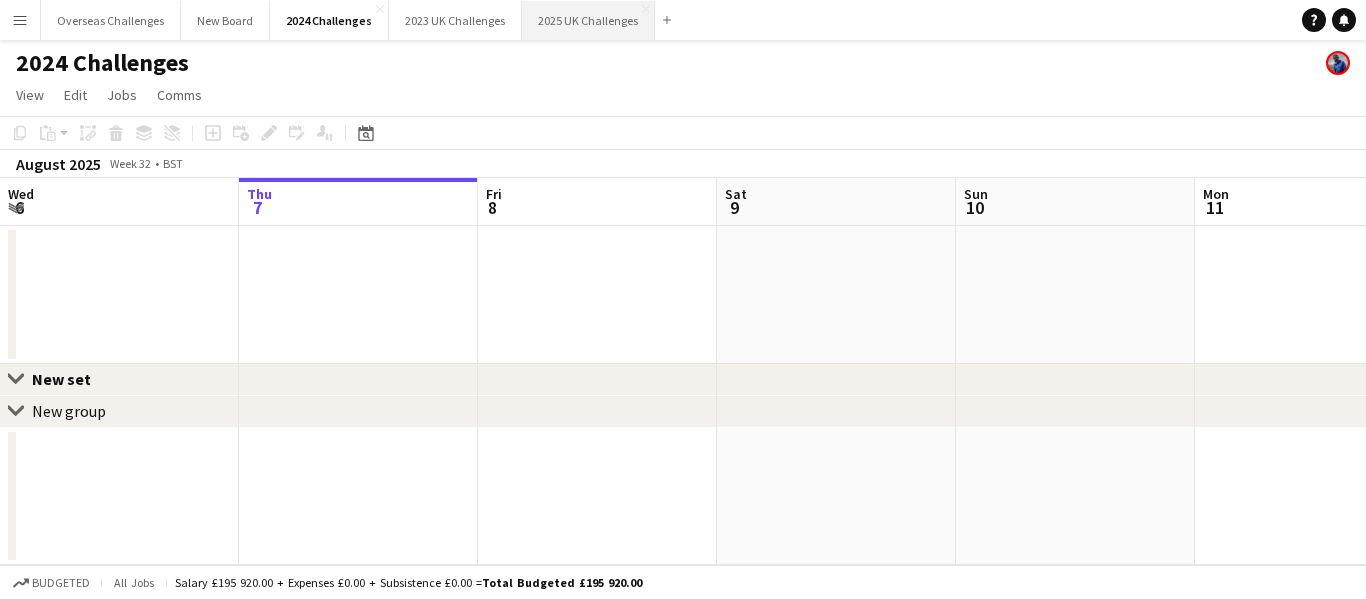 drag, startPoint x: 587, startPoint y: 15, endPoint x: 588, endPoint y: 28, distance: 13.038404 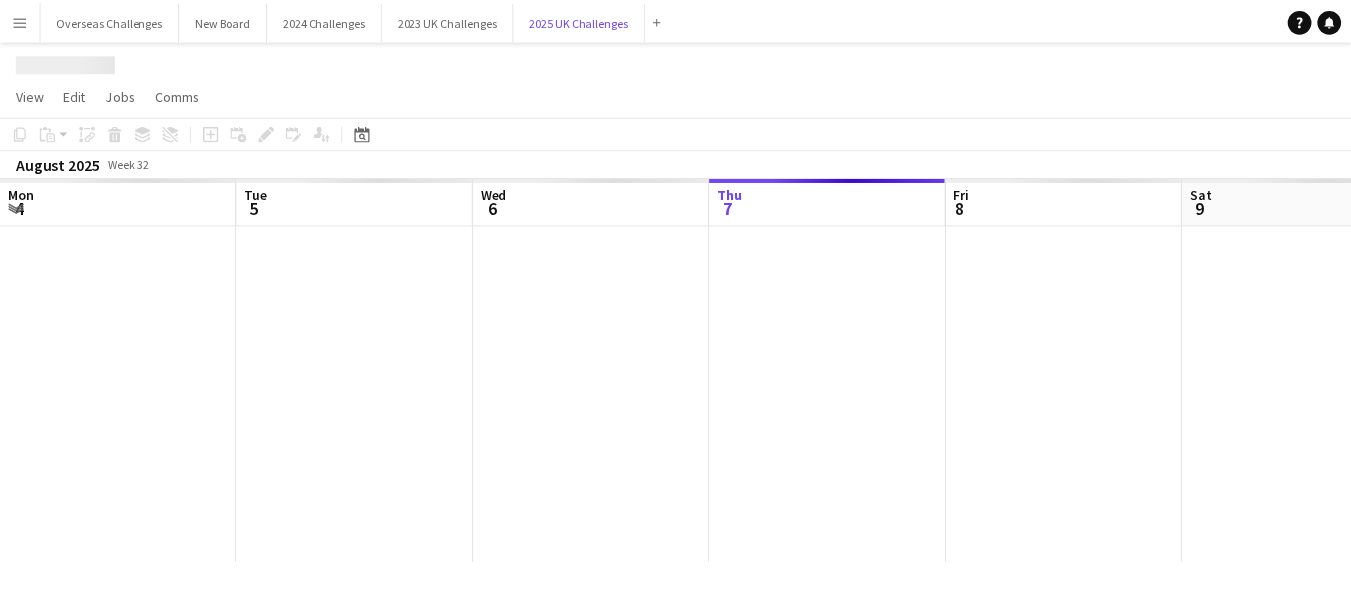 scroll, scrollTop: 0, scrollLeft: 478, axis: horizontal 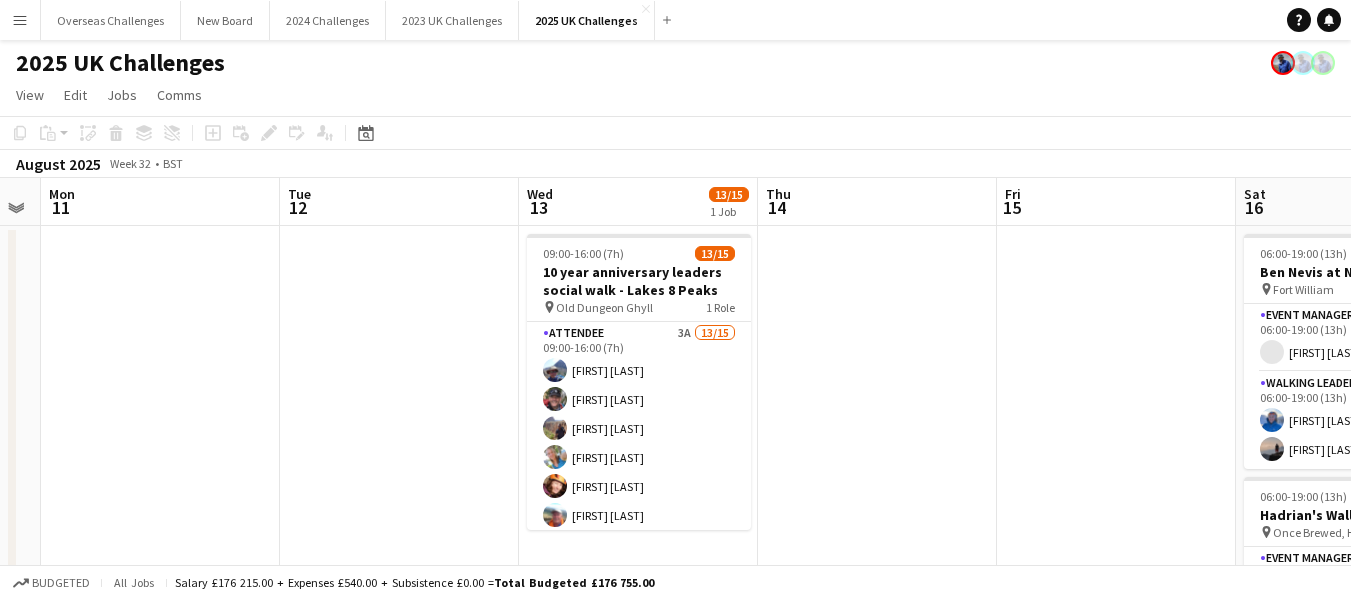 drag, startPoint x: 1154, startPoint y: 300, endPoint x: 0, endPoint y: 287, distance: 1154.0732 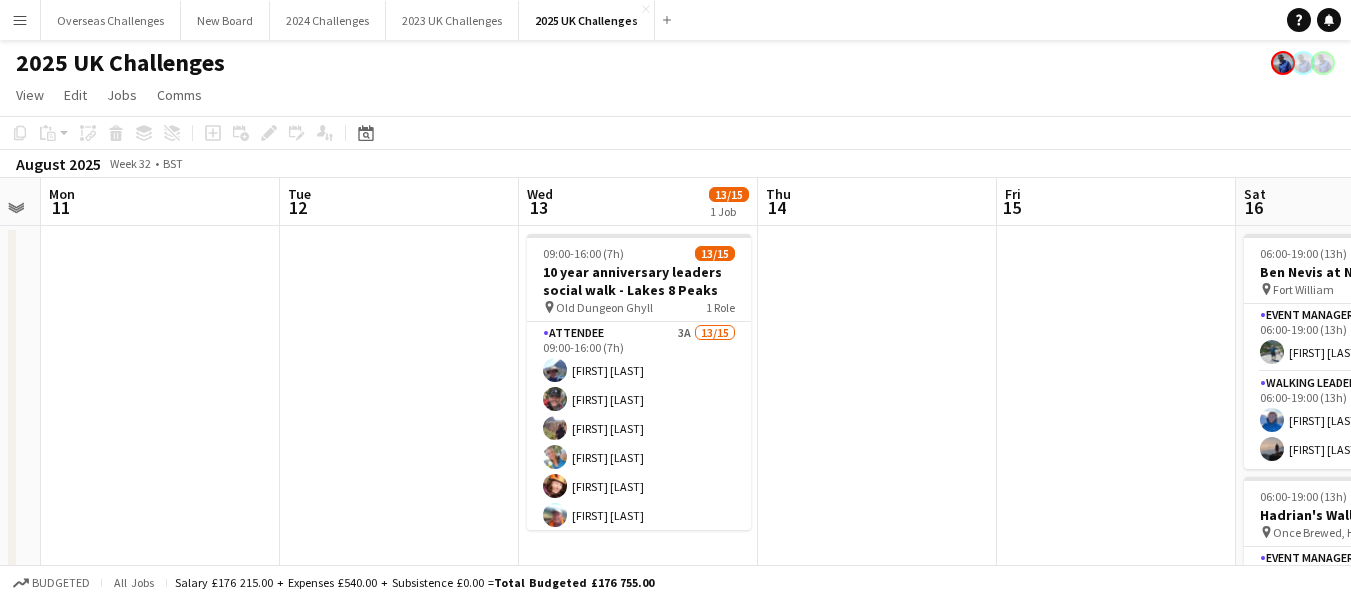 click on "Fri   8   Sat   9   6/6   1 Job   Sun   10   Mon   11   Tue   12   Wed   13   13/15   1 Job   Thu   14   Fri   15   Sat   16   8/8   2 Jobs   Sun   17   Mon   18      06:00-19:00 (13h)    6/6   South Downs Way
pin
Brighton   2 Roles   Event Manager   1/1   06:00-19:00 (13h)
[FIRST] [LAST]  Walking Leader   5/5   06:00-19:00 (13h)
[FIRST] [LAST] [FIRST] [LAST] [FIRST] [LAST] [FIRST] [LAST]     09:00-16:00 (7h)    13/15   10 year anniversary leaders social walk - Lakes 8 Peaks
pin
Old Dungeon Ghyll   1 Role   Attendee    3A   13/15   09:00-16:00 (7h)
[FIRST] [LAST] [FIRST] [LAST] [FIRST] [LAST] [FIRST] [LAST] [FIRST] [LAST] [FIRST] [LAST] [FIRST] [LAST] [FIRST] [LAST] [FIRST] [LAST] [FIRST] [LAST] [FIRST] [LAST]
single-neutral-actions
single-neutral-actions
06:00-19:00 (13h)    3/3   Ben Nevis at Night
pin" at bounding box center [675, 542] 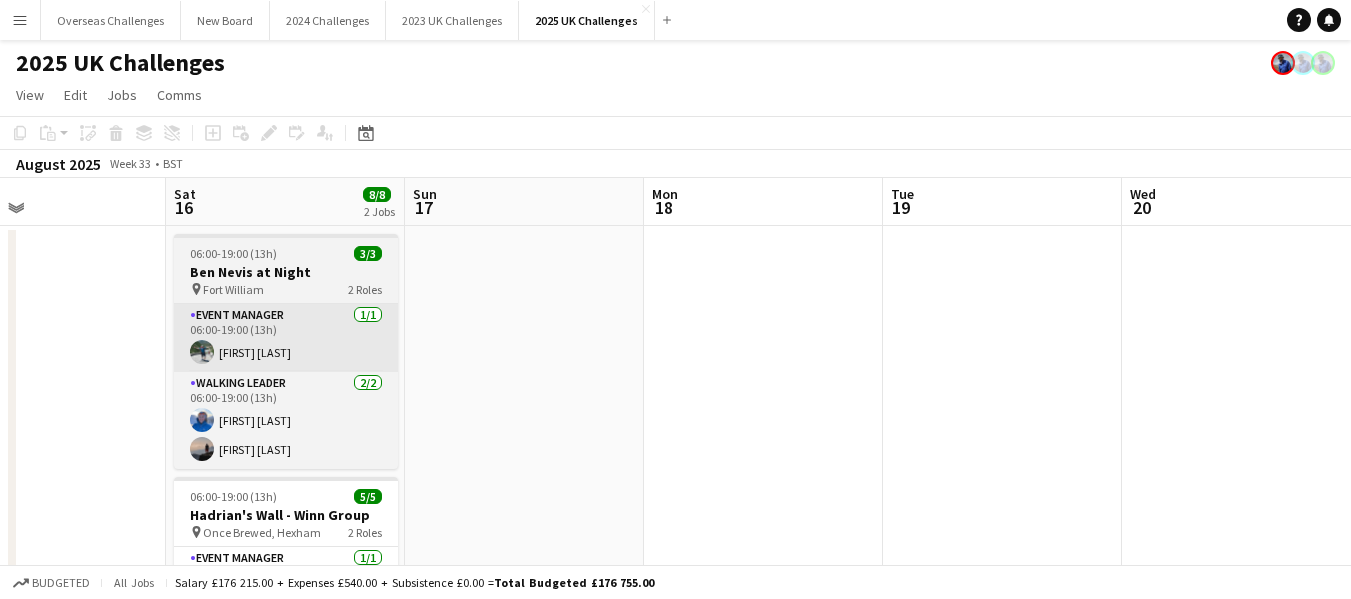 drag, startPoint x: 1070, startPoint y: 295, endPoint x: 219, endPoint y: 306, distance: 851.0711 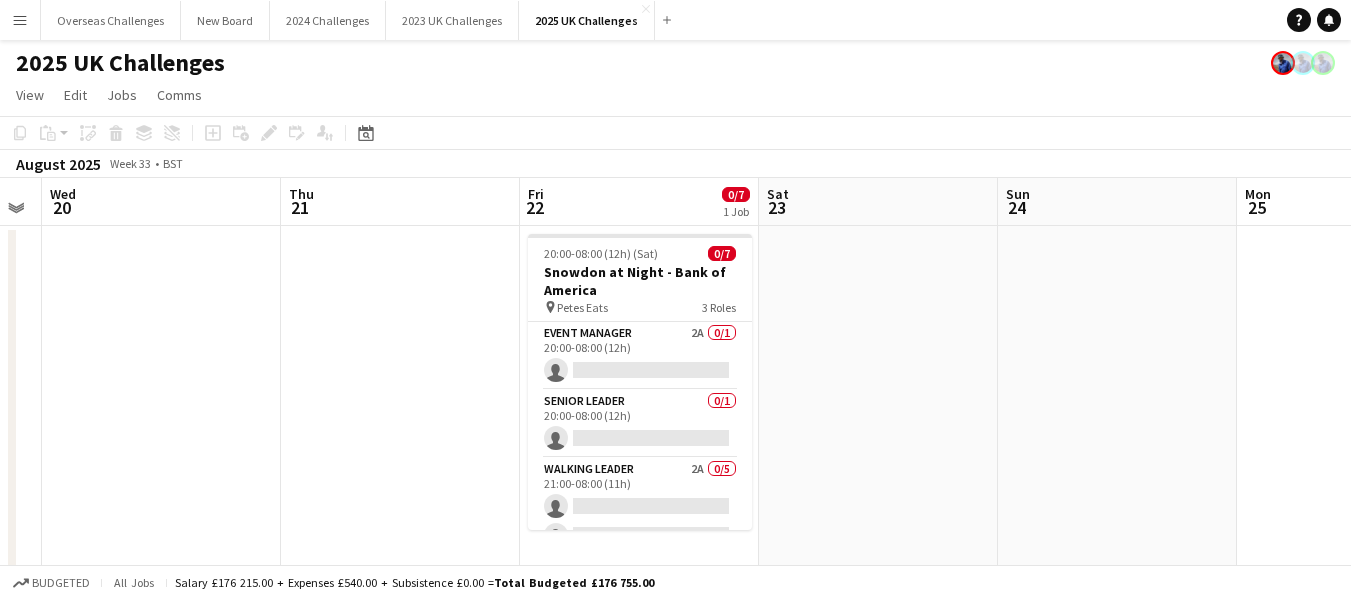 scroll, scrollTop: 0, scrollLeft: 704, axis: horizontal 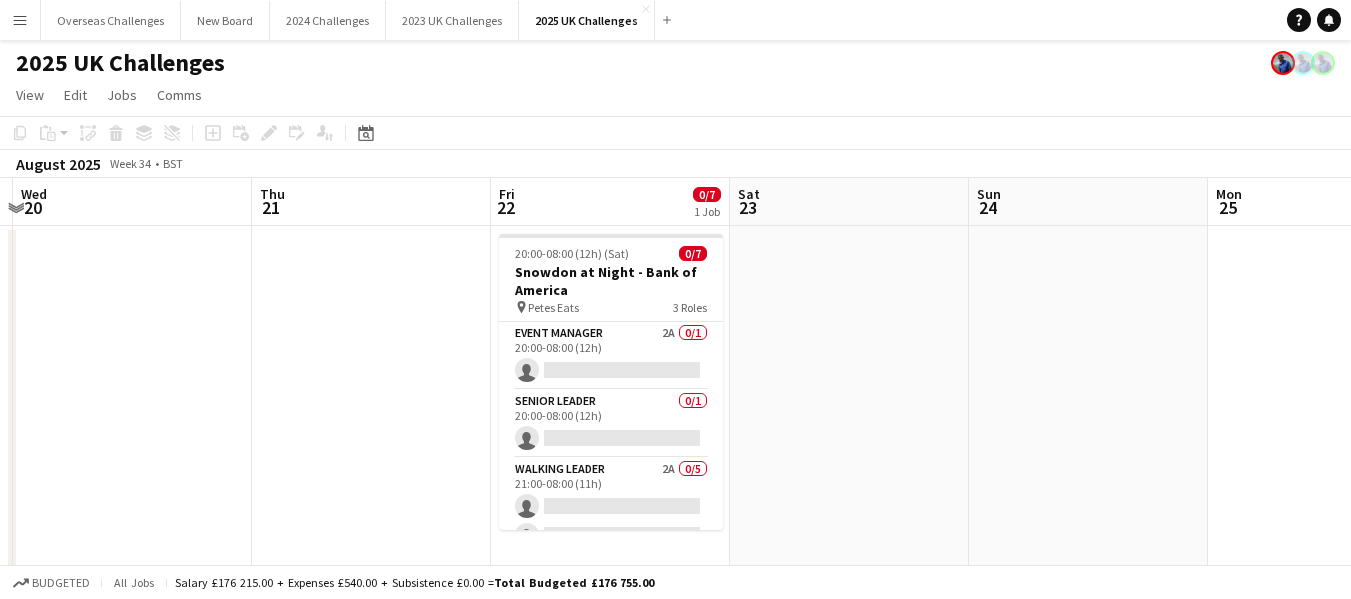 drag, startPoint x: 1182, startPoint y: 321, endPoint x: 69, endPoint y: 332, distance: 1113.0543 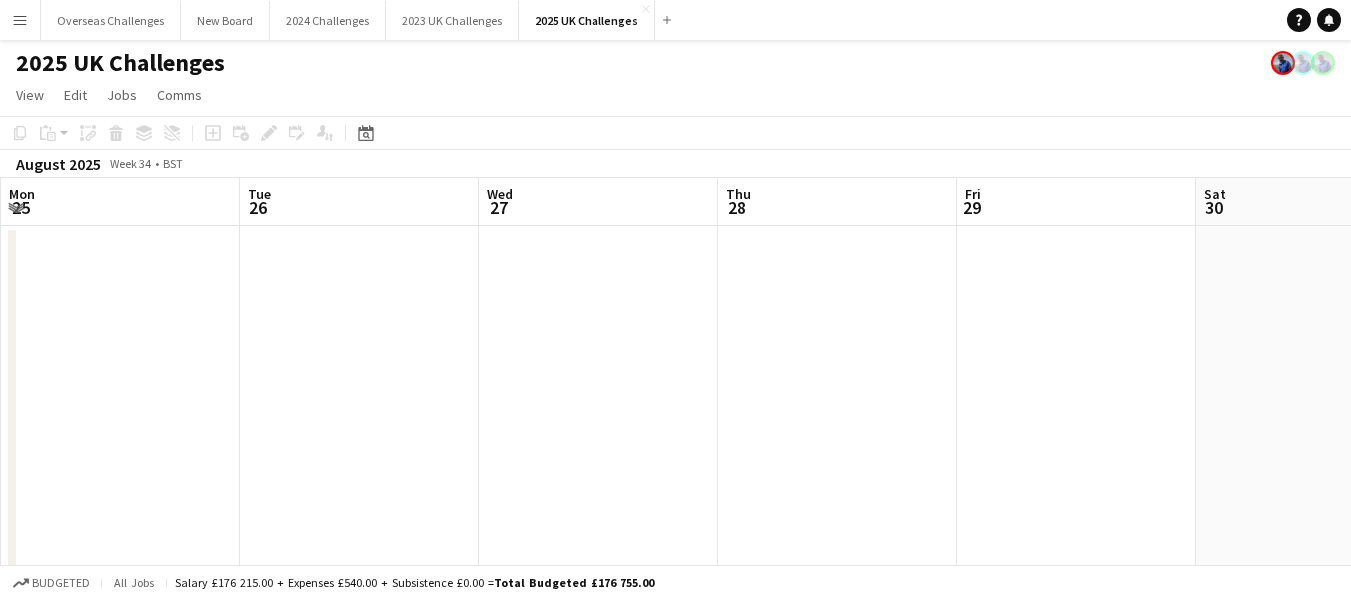 drag, startPoint x: 1285, startPoint y: 343, endPoint x: 78, endPoint y: 446, distance: 1211.3868 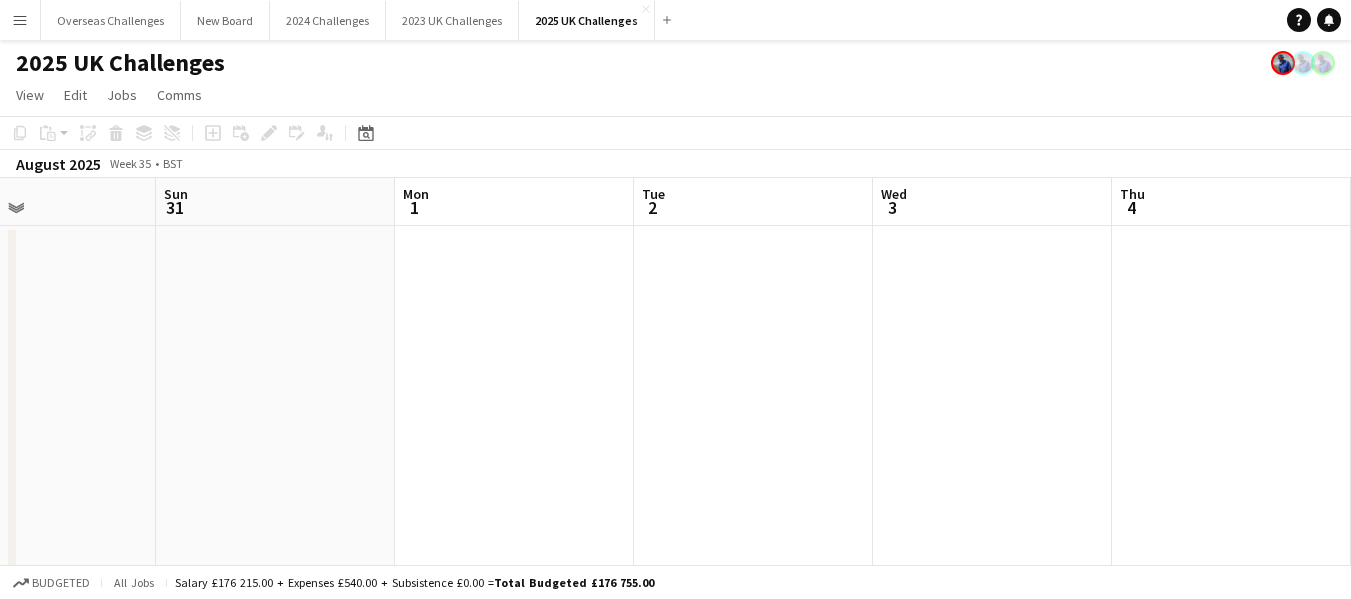 drag, startPoint x: 1216, startPoint y: 330, endPoint x: 0, endPoint y: 347, distance: 1216.1188 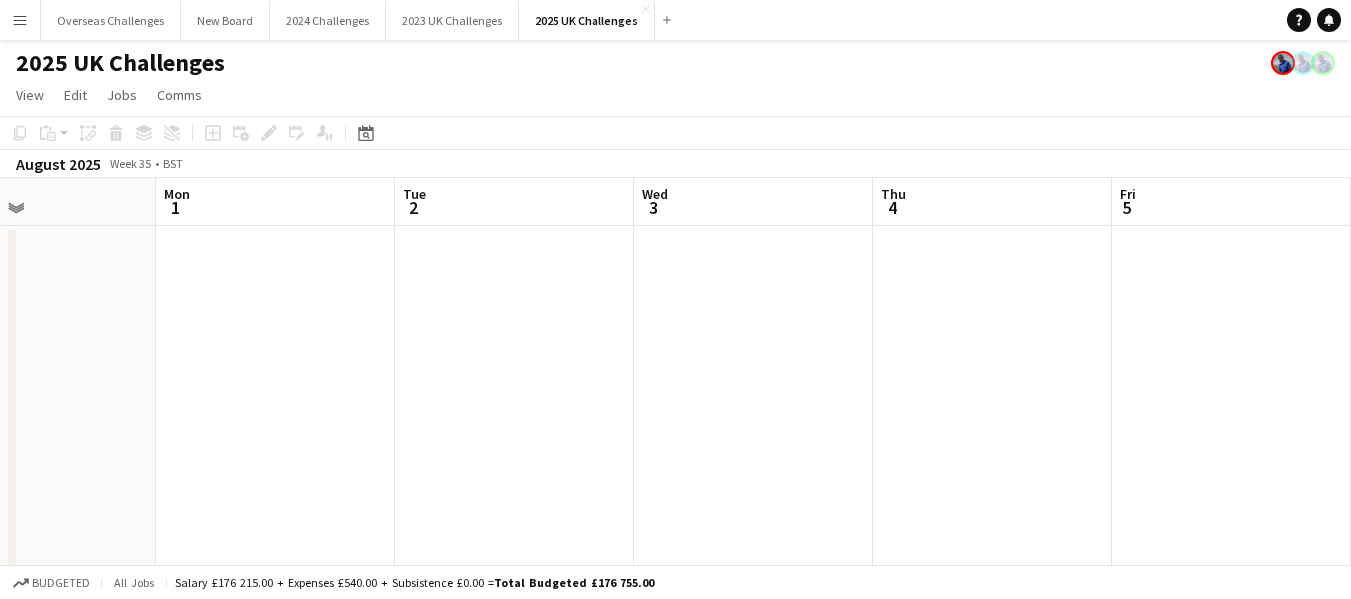 scroll, scrollTop: 0, scrollLeft: 732, axis: horizontal 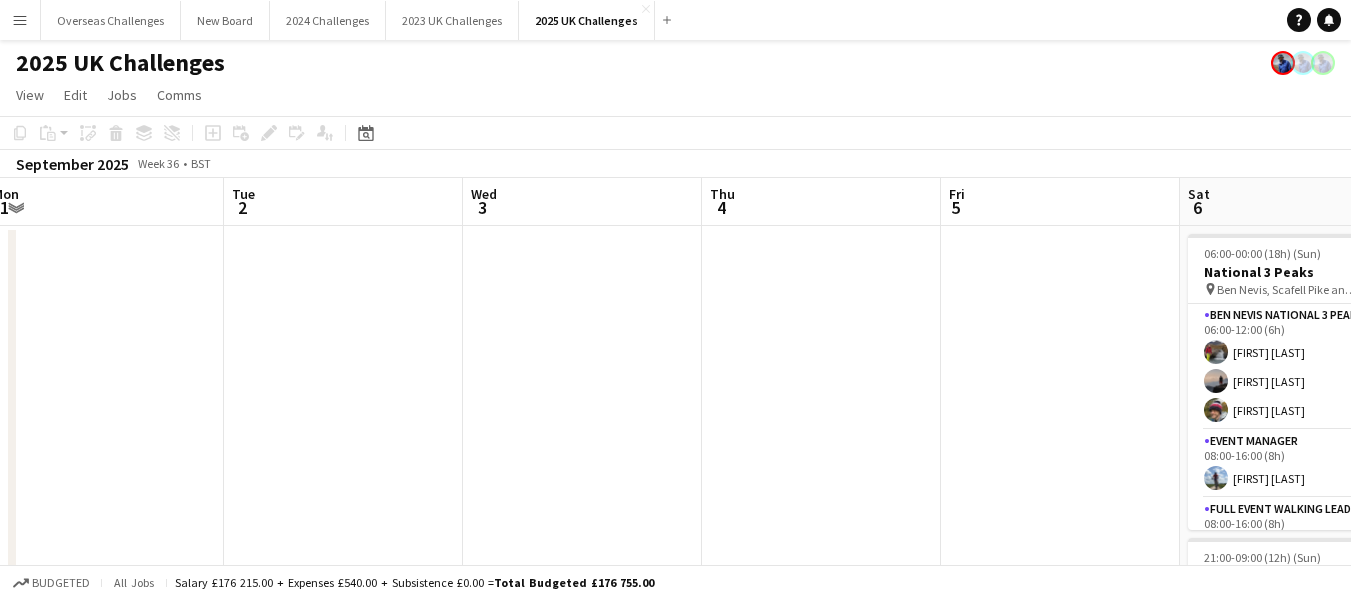 drag, startPoint x: 1121, startPoint y: 312, endPoint x: 2, endPoint y: 267, distance: 1119.9044 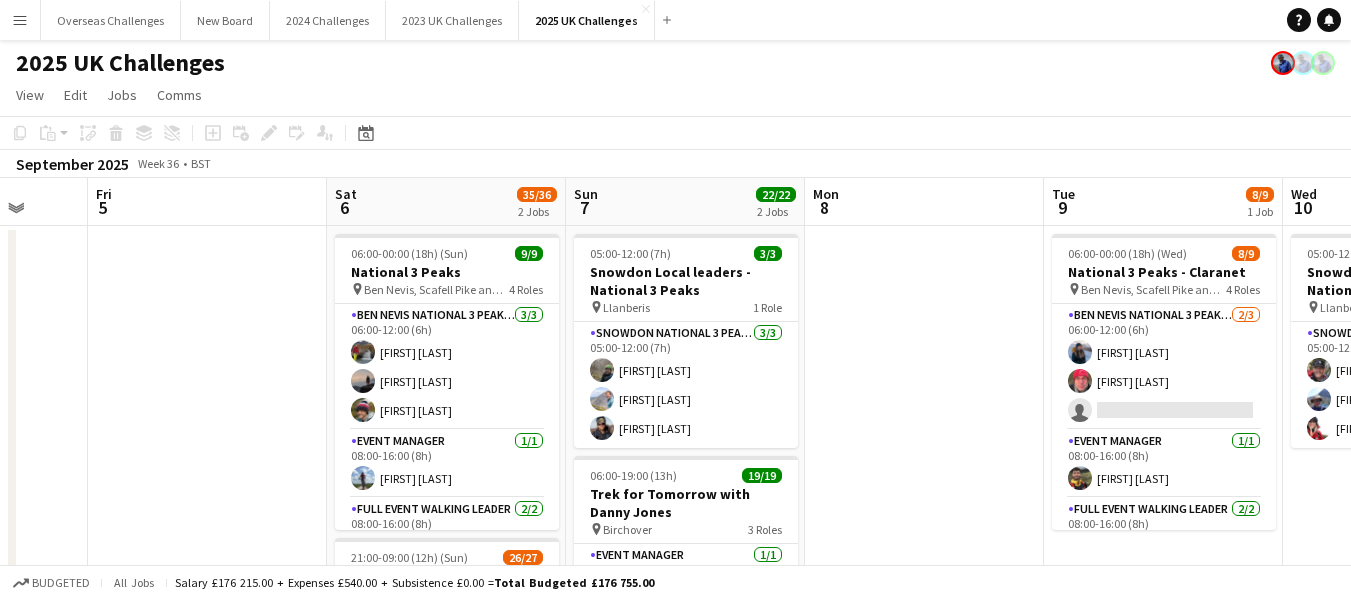 scroll, scrollTop: 0, scrollLeft: 661, axis: horizontal 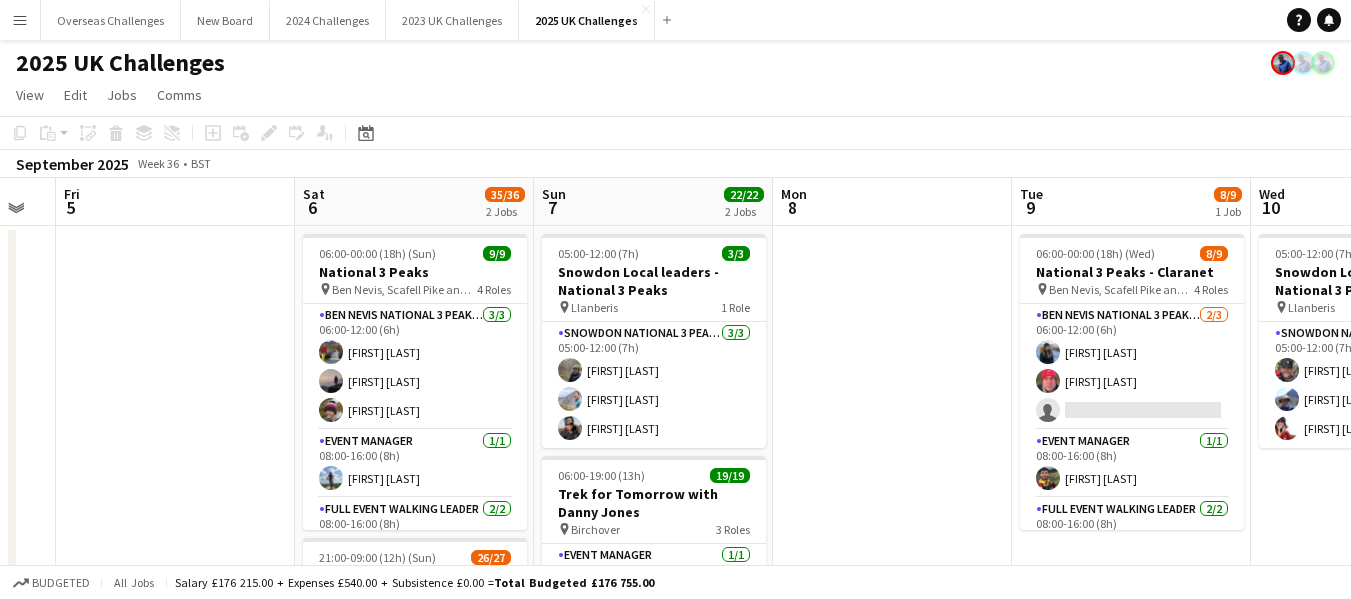 drag, startPoint x: 1072, startPoint y: 316, endPoint x: 787, endPoint y: 316, distance: 285 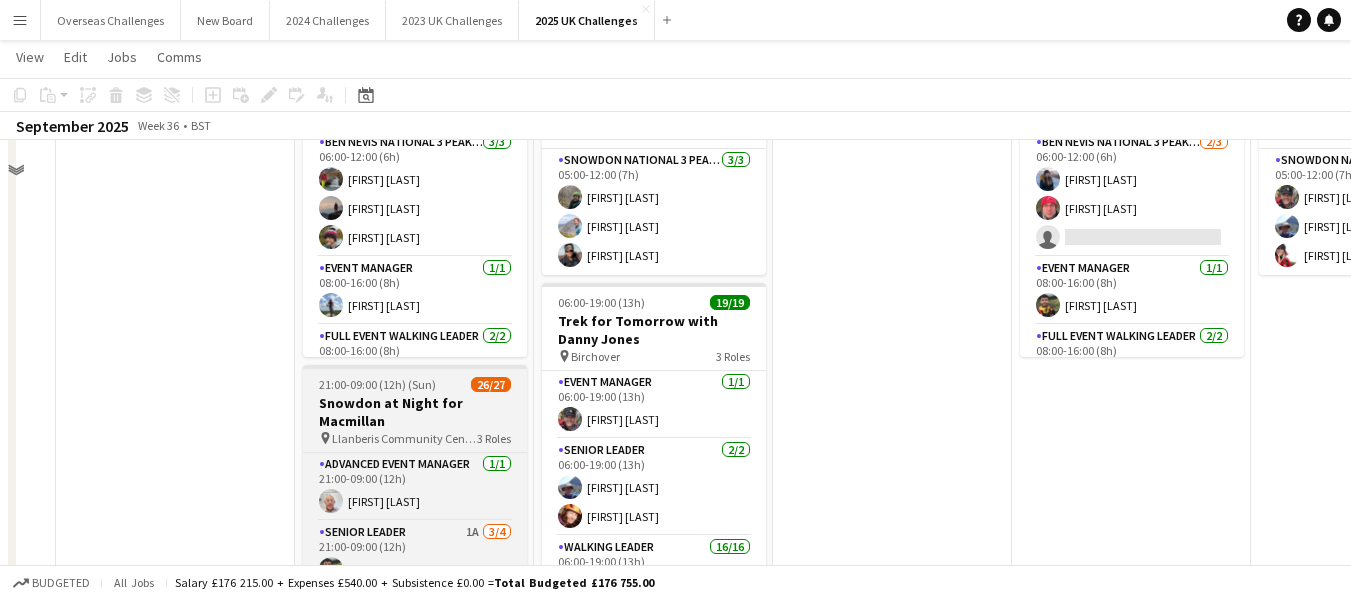 scroll, scrollTop: 200, scrollLeft: 0, axis: vertical 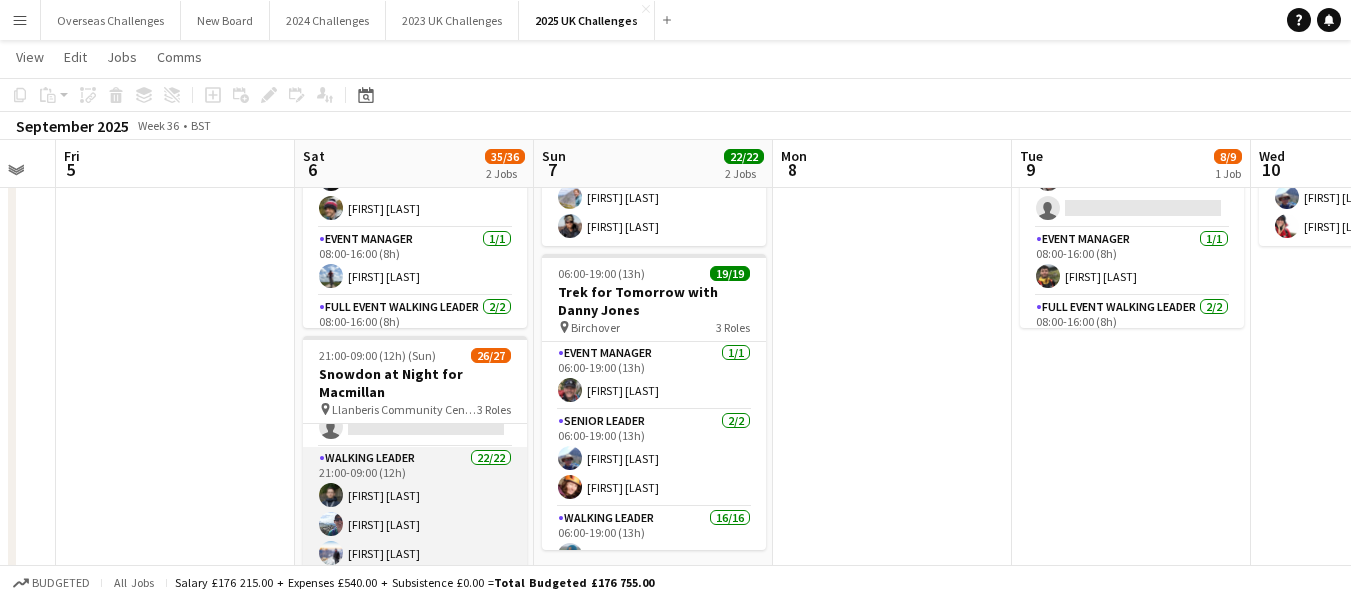 click on "Walking Leader   22/22   21:00-09:00 (12h)
[FIRST] [LAST] [FIRST] [LAST] [FIRST] [LAST] [FIRST] [LAST] [FIRST] [LAST] [FIRST] [LAST] [FIRST] [LAST] [FIRST] [LAST] [FIRST] [LAST] [FIRST] [LAST] [FIRST] [LAST] [FIRST] [LAST] [FIRST] [LAST] [FIRST] [LAST] [FIRST] [LAST] [FIRST] [LAST] [FIRST] [LAST] [FIRST] [LAST]" at bounding box center [415, 785] 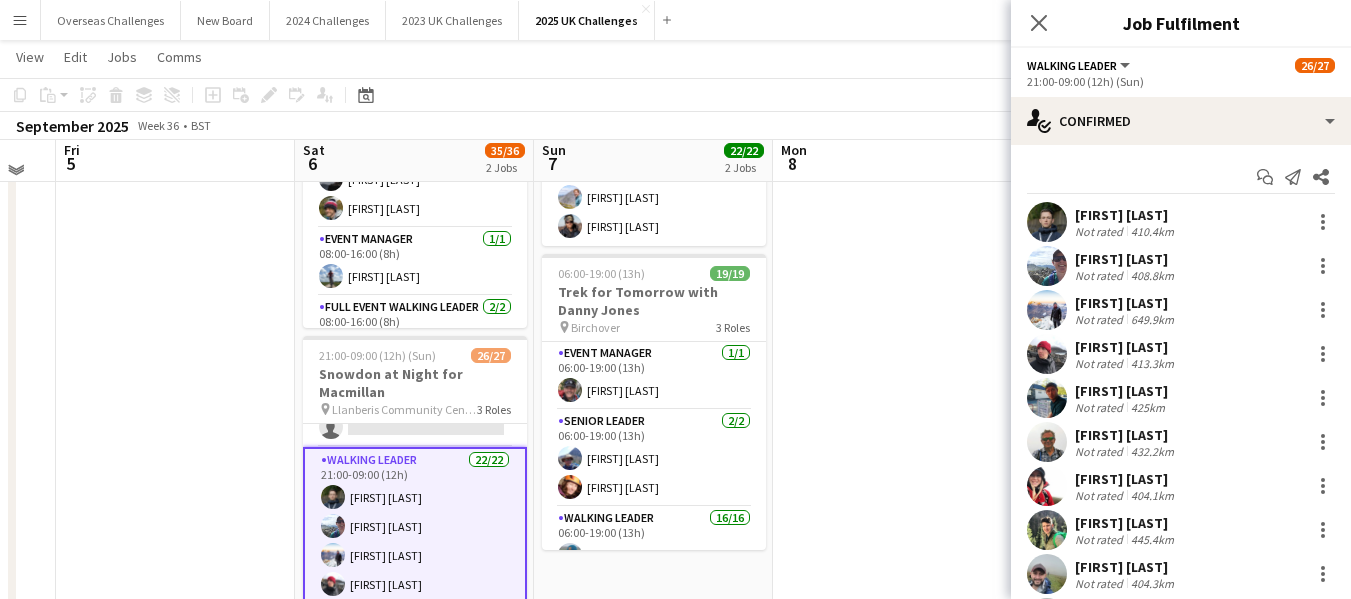 scroll, scrollTop: 100, scrollLeft: 0, axis: vertical 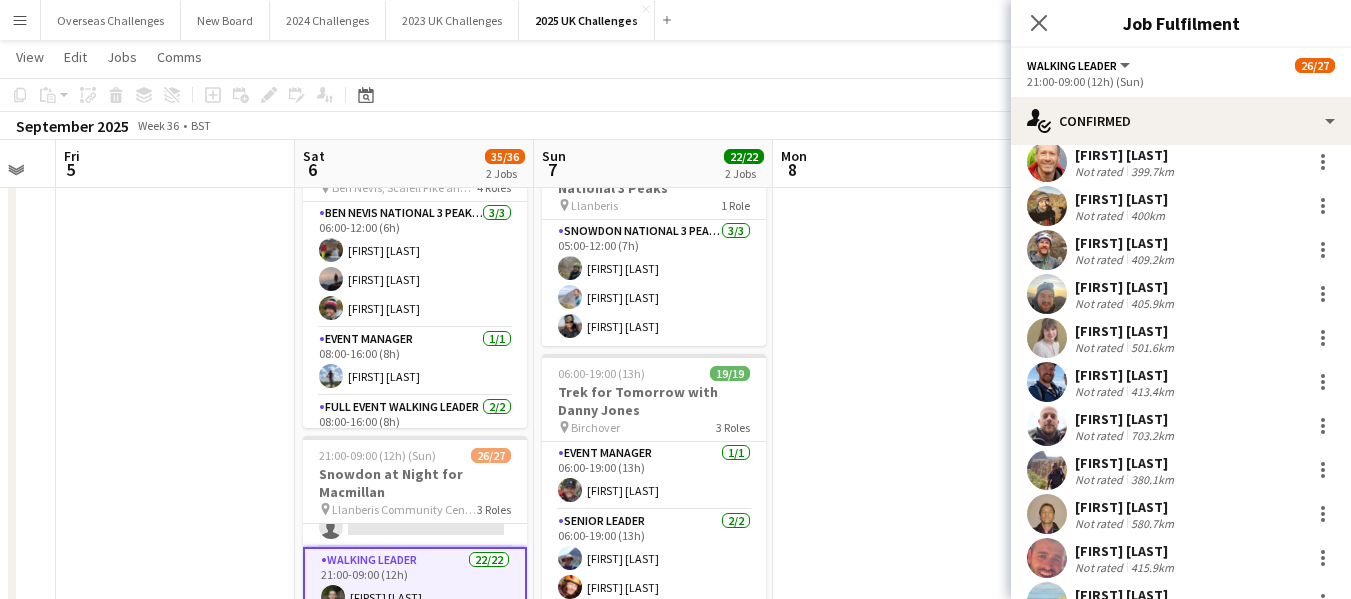 click on "[FIRST] [LAST]" at bounding box center [1126, 375] 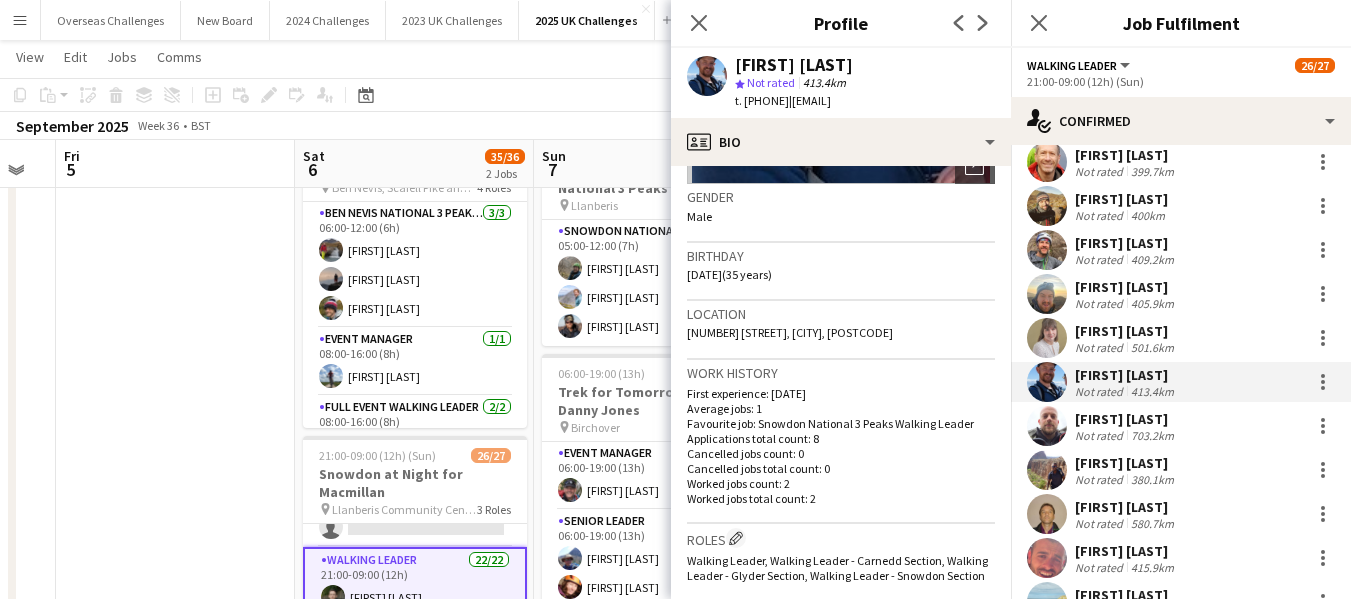 scroll, scrollTop: 300, scrollLeft: 0, axis: vertical 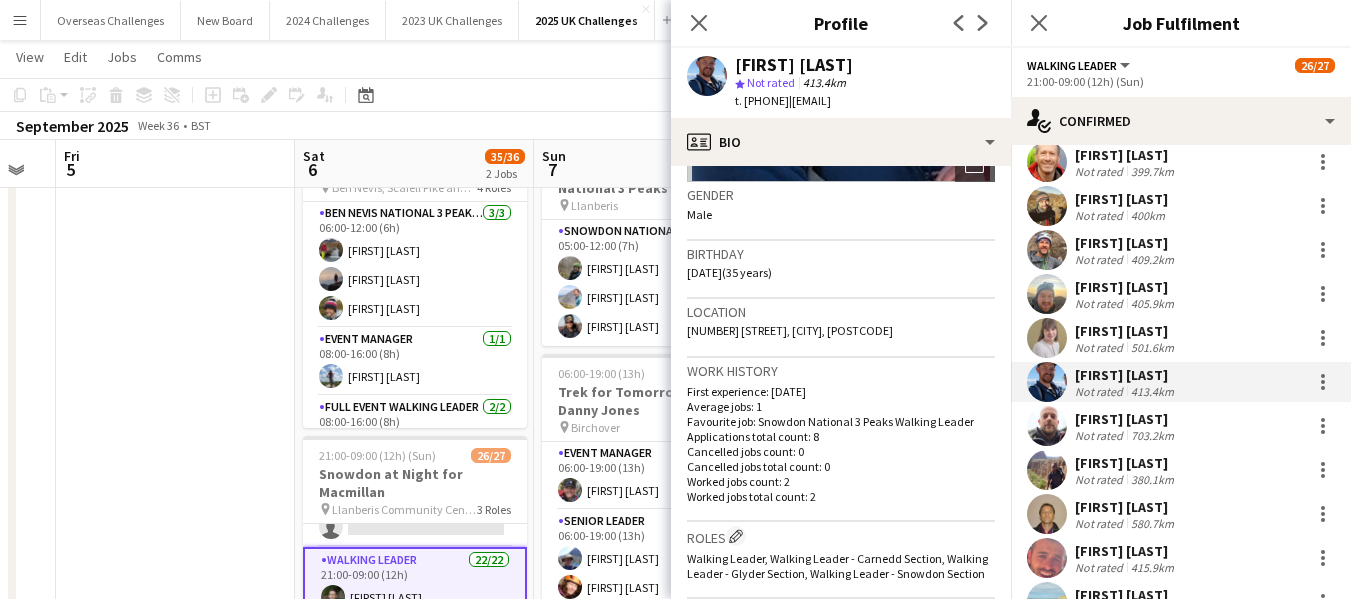 click on "[FIRST] [LAST]" at bounding box center (1126, 243) 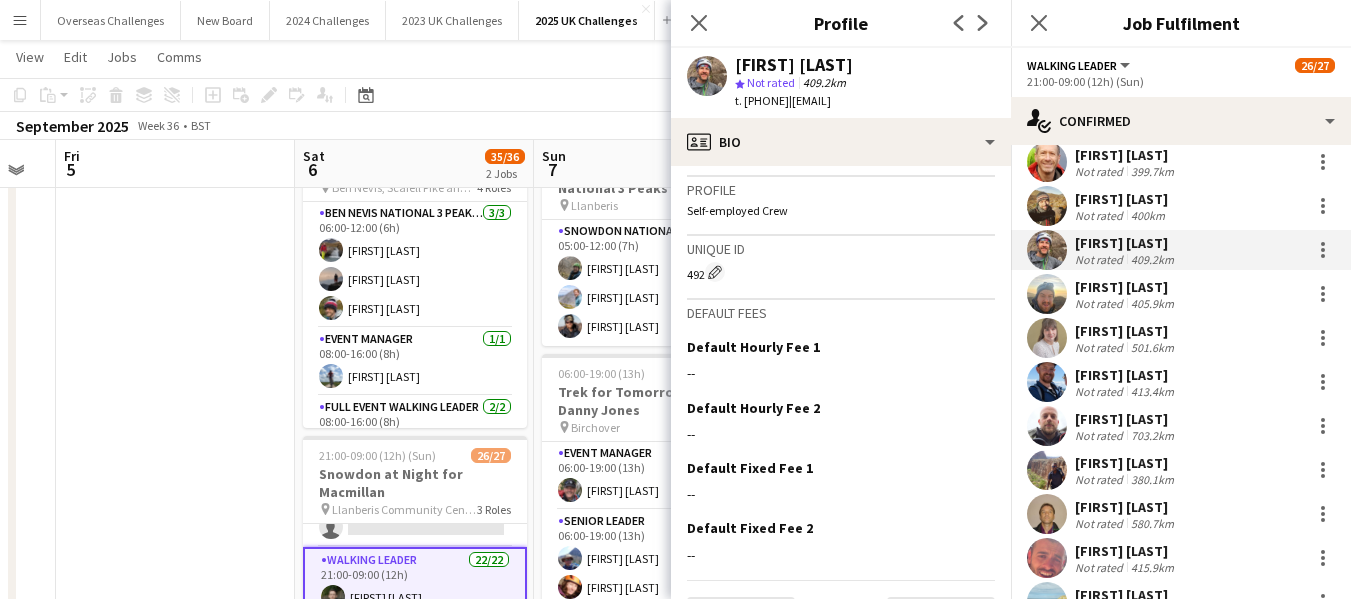 scroll, scrollTop: 973, scrollLeft: 0, axis: vertical 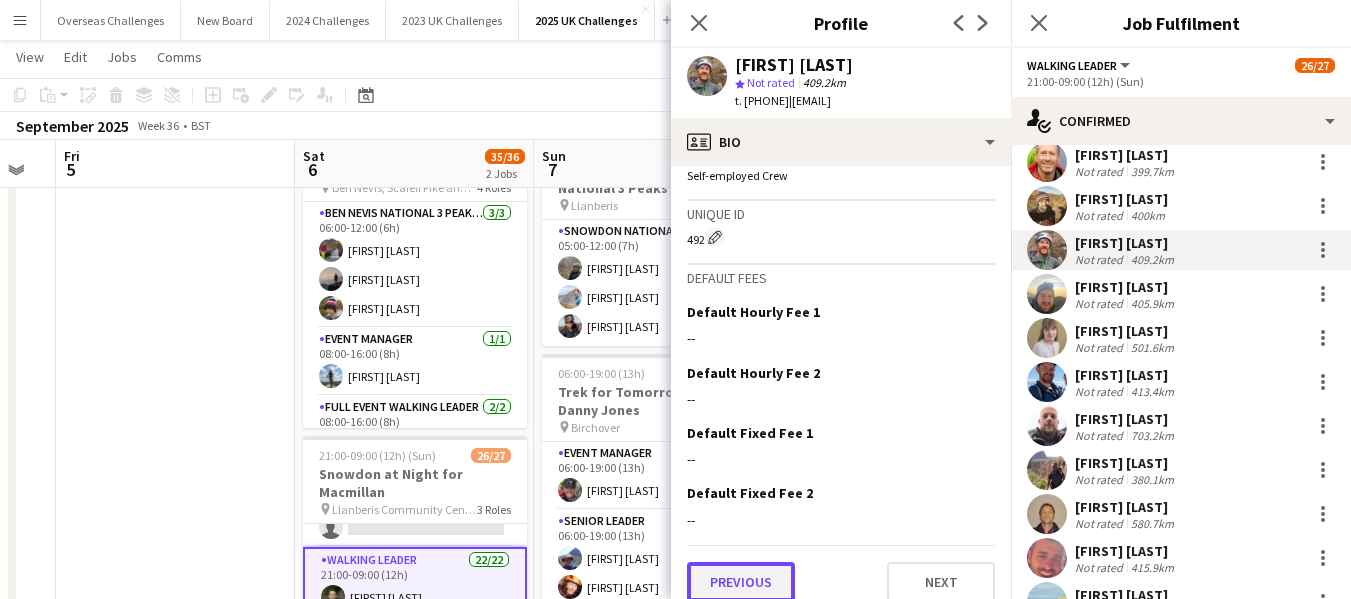 click on "Previous" 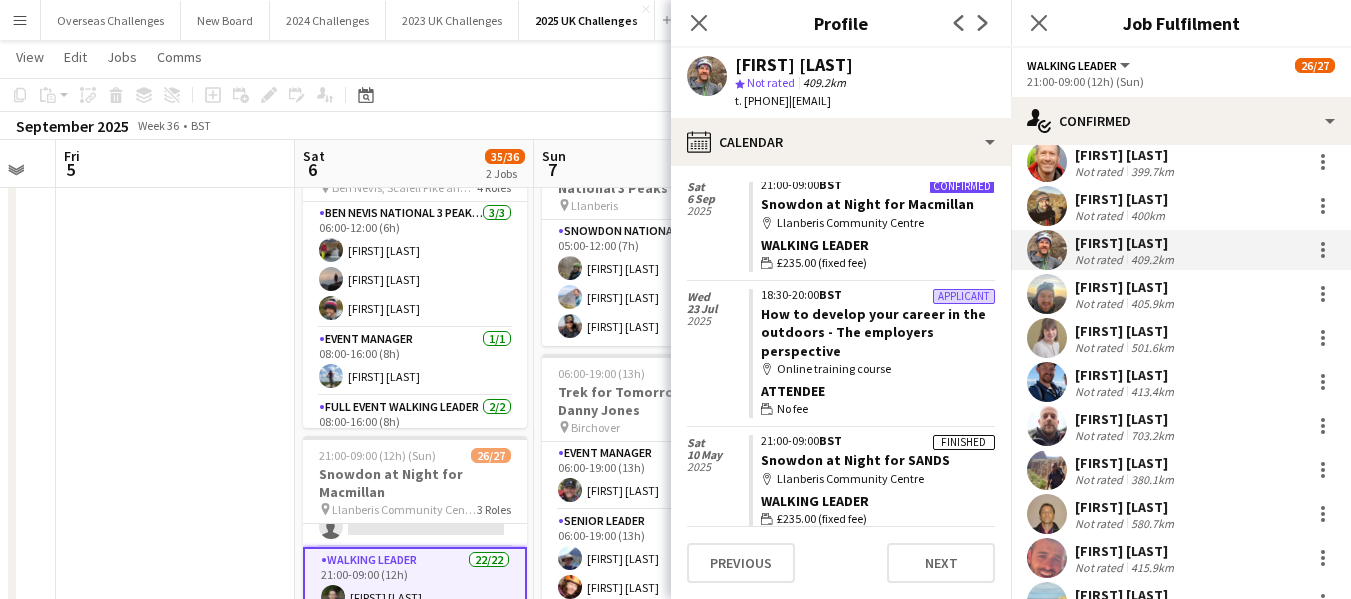 scroll, scrollTop: 100, scrollLeft: 0, axis: vertical 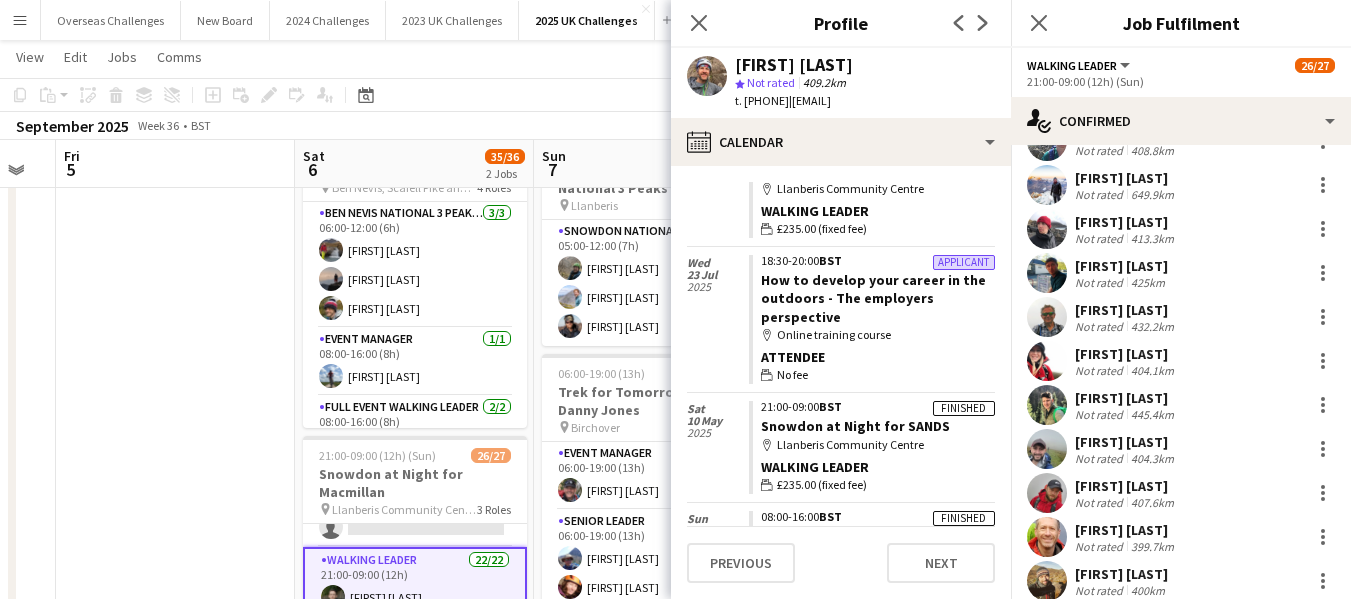click on "[FIRST] [LAST]" at bounding box center [1126, 310] 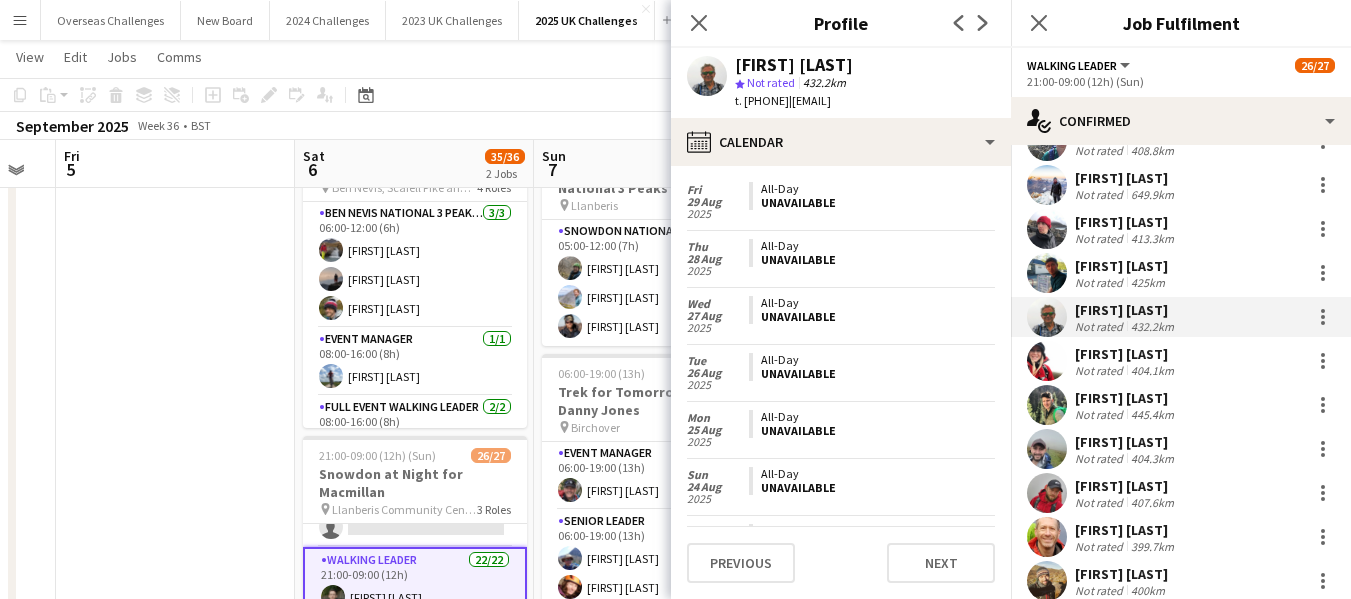 scroll, scrollTop: 854, scrollLeft: 0, axis: vertical 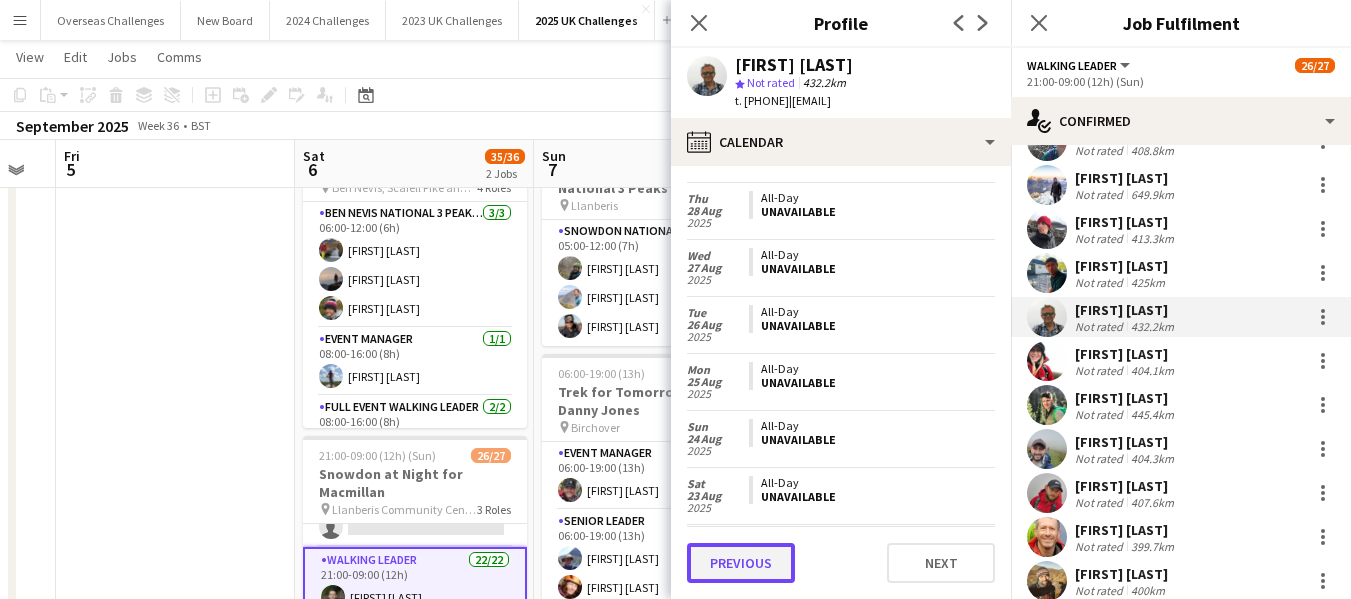 click on "Previous" 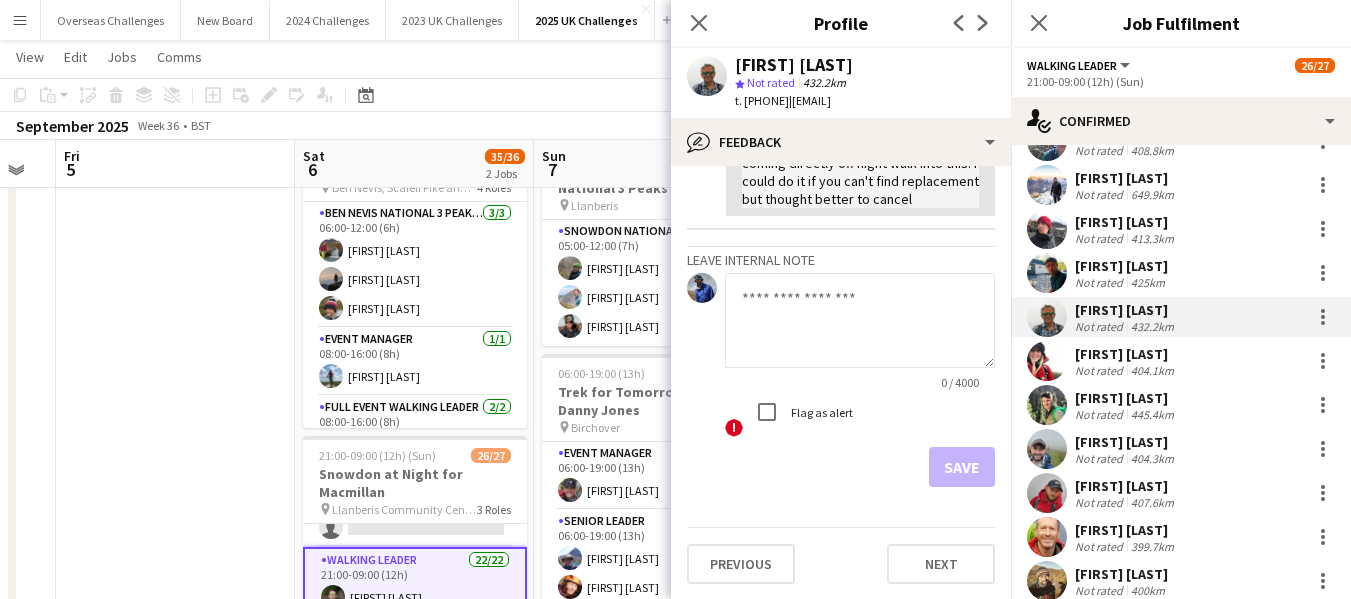 scroll, scrollTop: 1128, scrollLeft: 0, axis: vertical 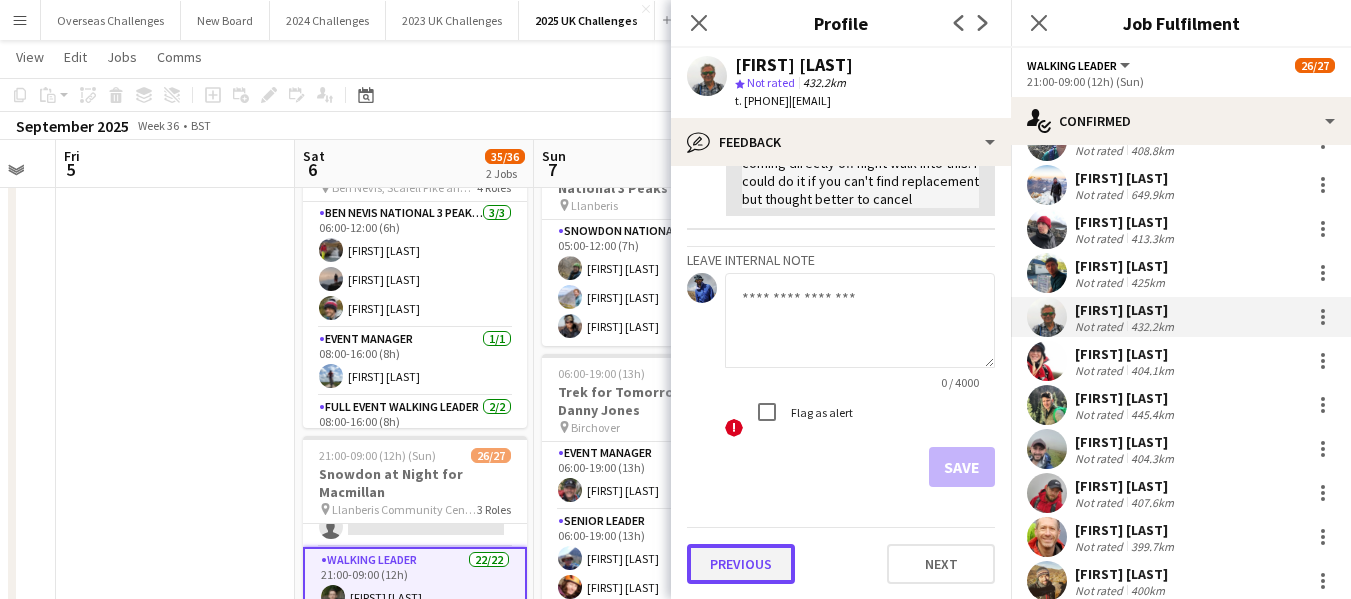 click on "Previous" 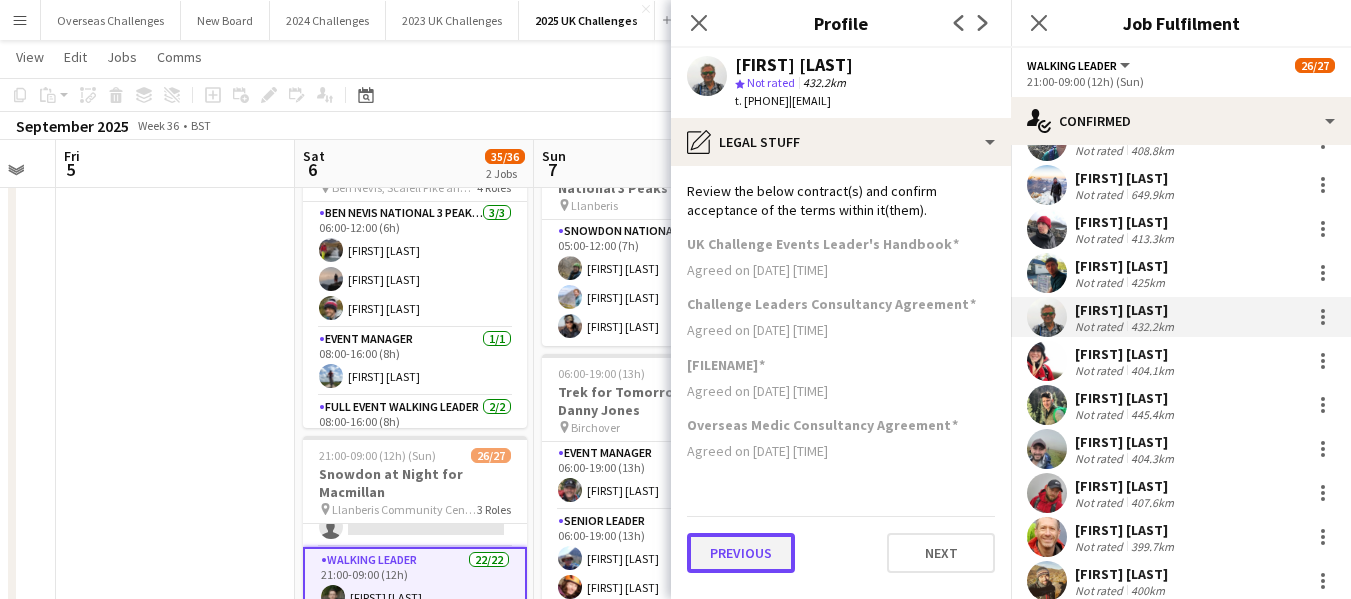 click on "Previous" 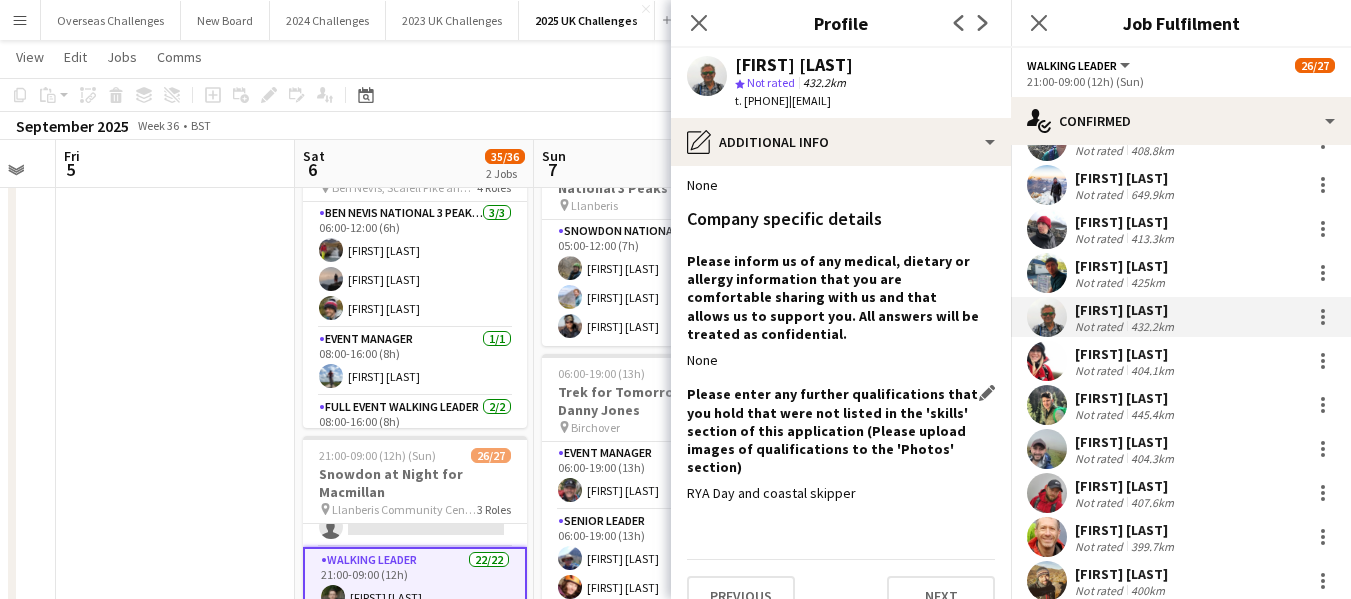 scroll, scrollTop: 477, scrollLeft: 0, axis: vertical 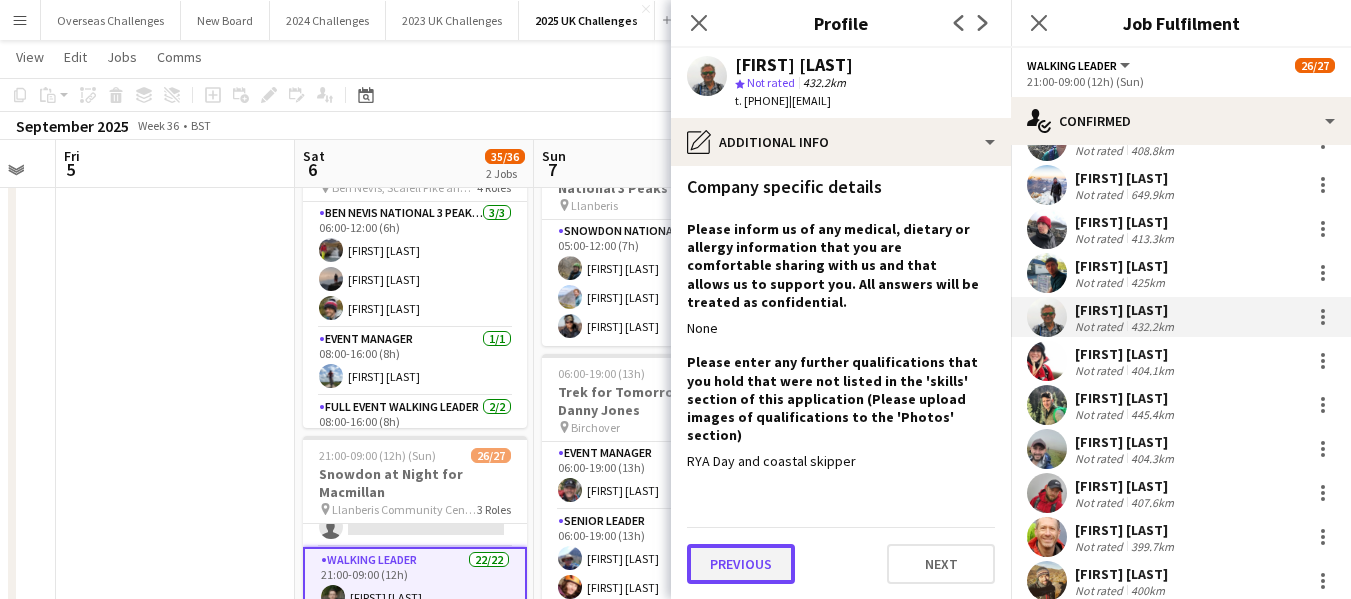 click on "Previous" 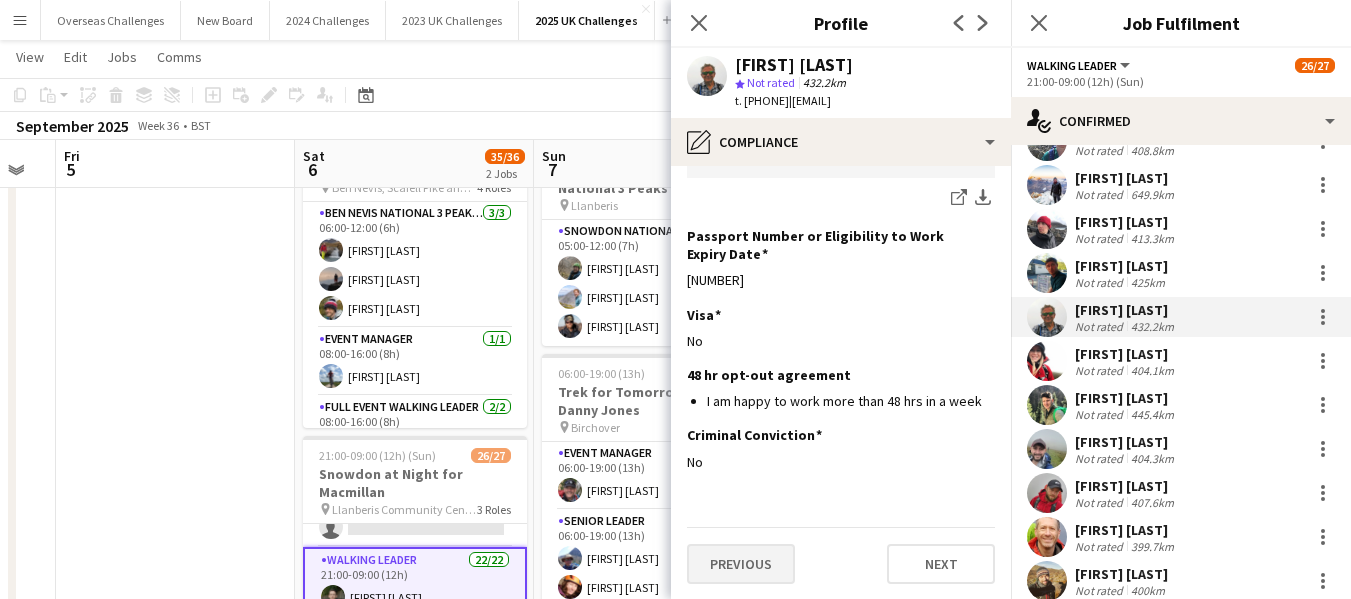 scroll, scrollTop: 0, scrollLeft: 0, axis: both 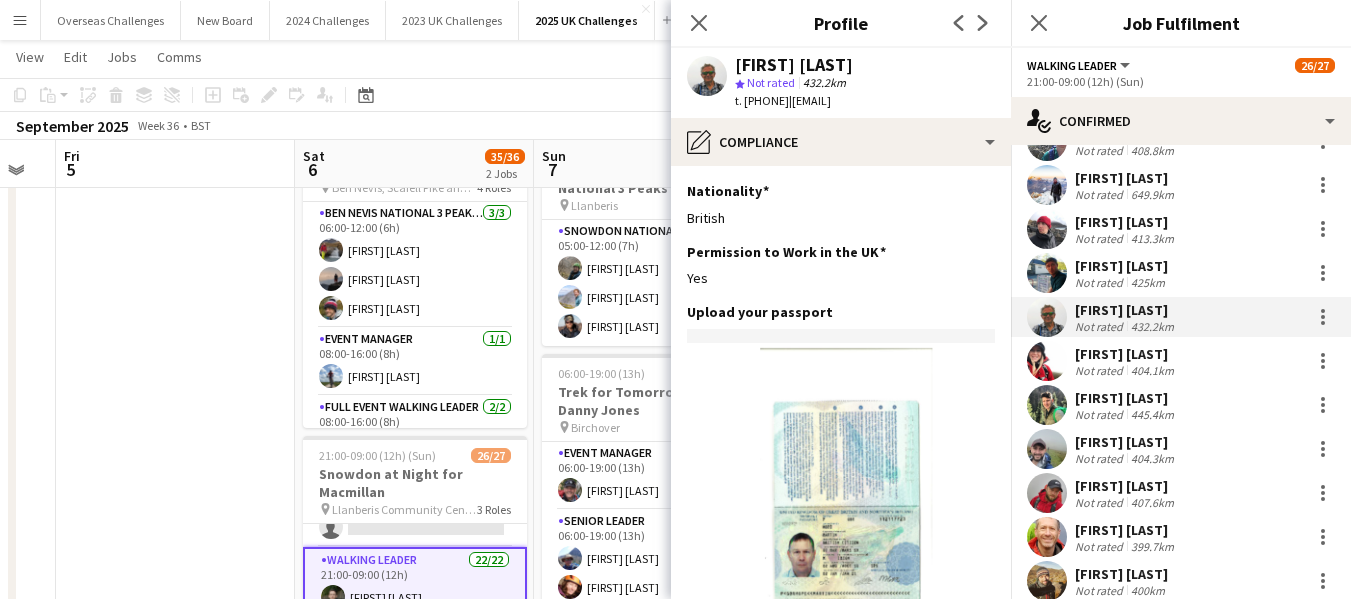 click 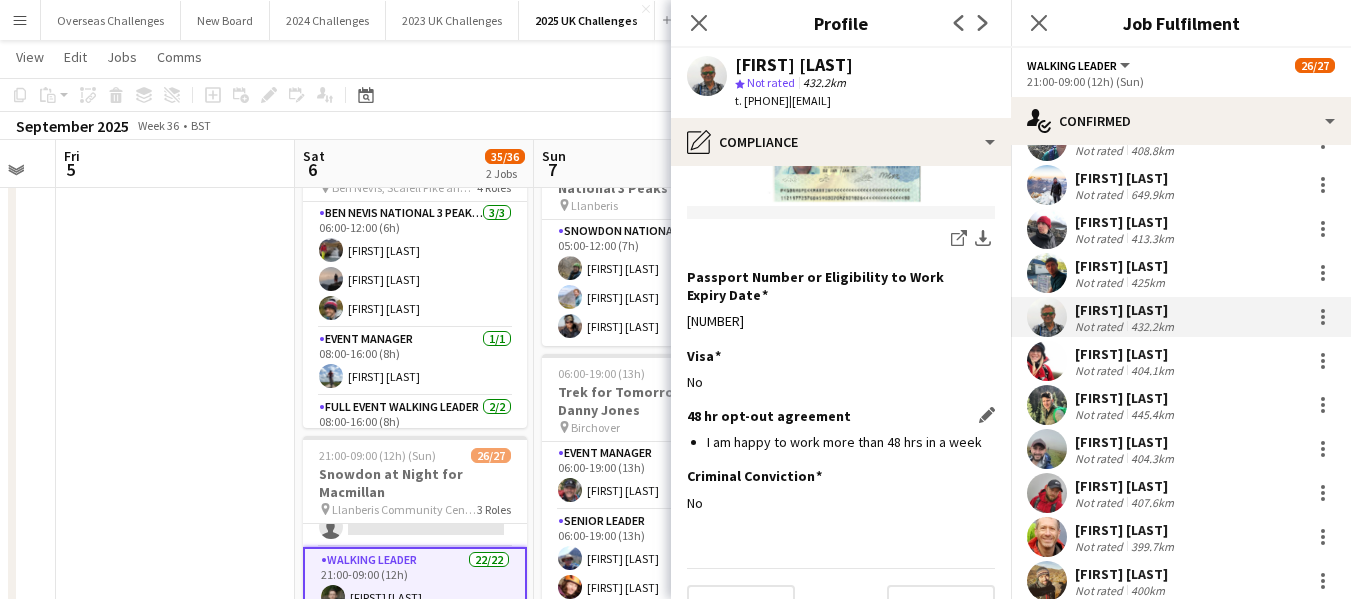 scroll, scrollTop: 444, scrollLeft: 0, axis: vertical 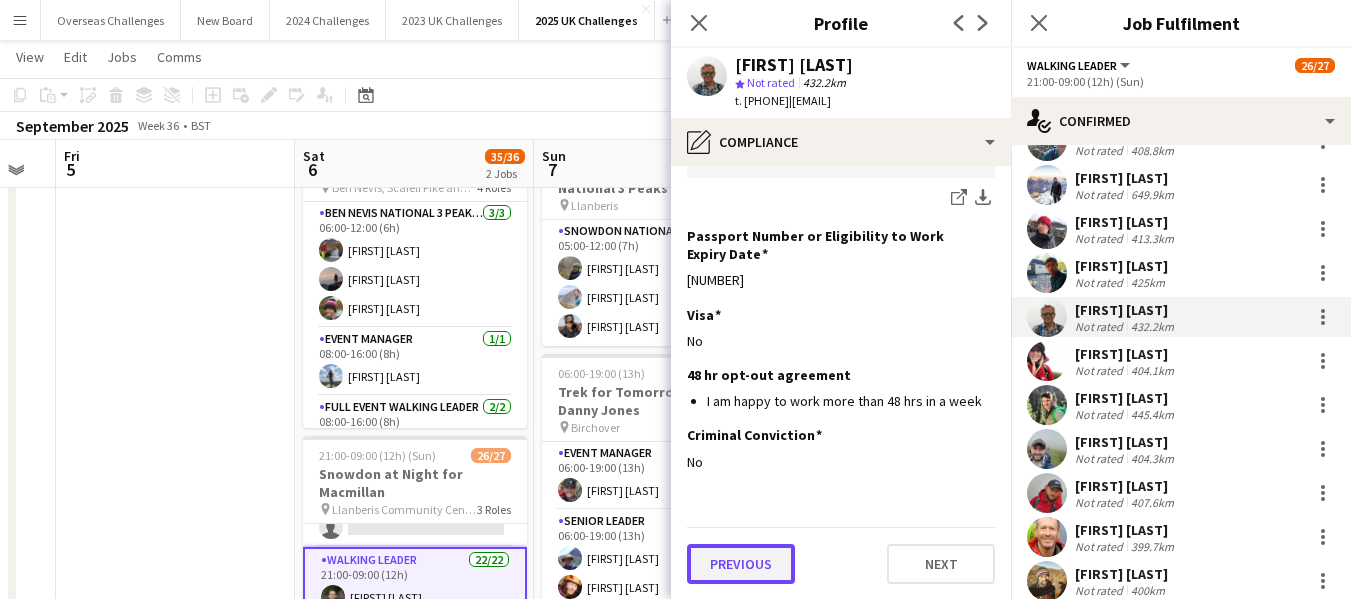 click on "Previous" 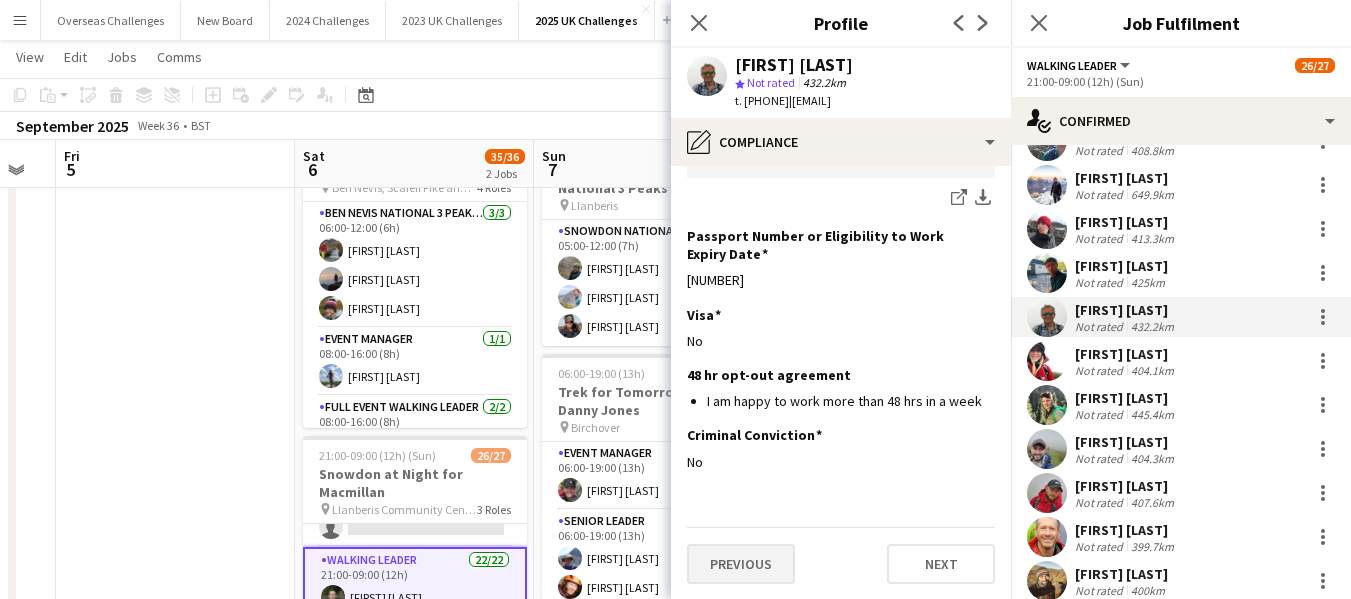 scroll, scrollTop: 0, scrollLeft: 0, axis: both 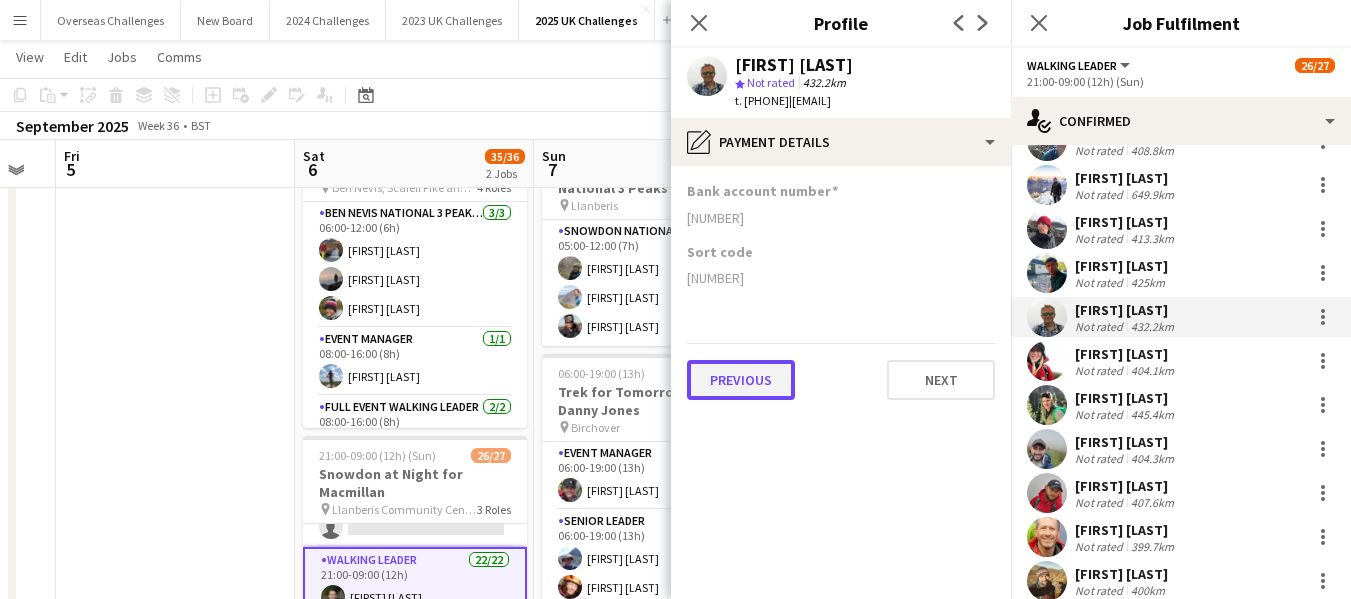 click on "Previous" 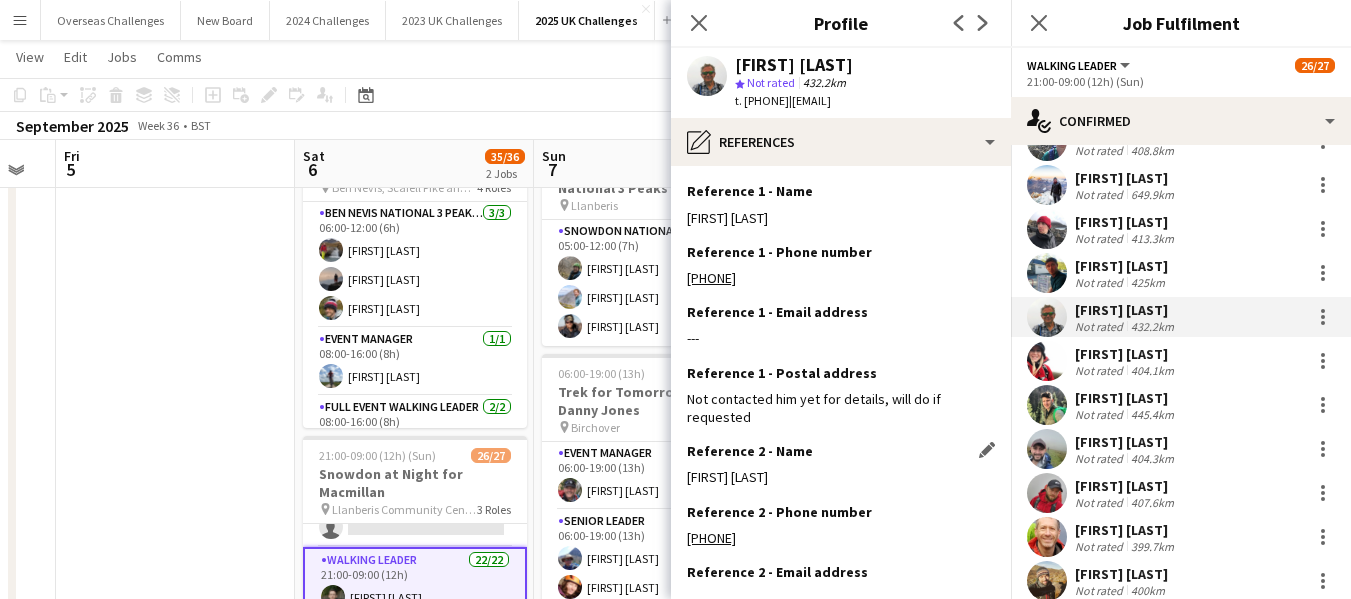 scroll, scrollTop: 216, scrollLeft: 0, axis: vertical 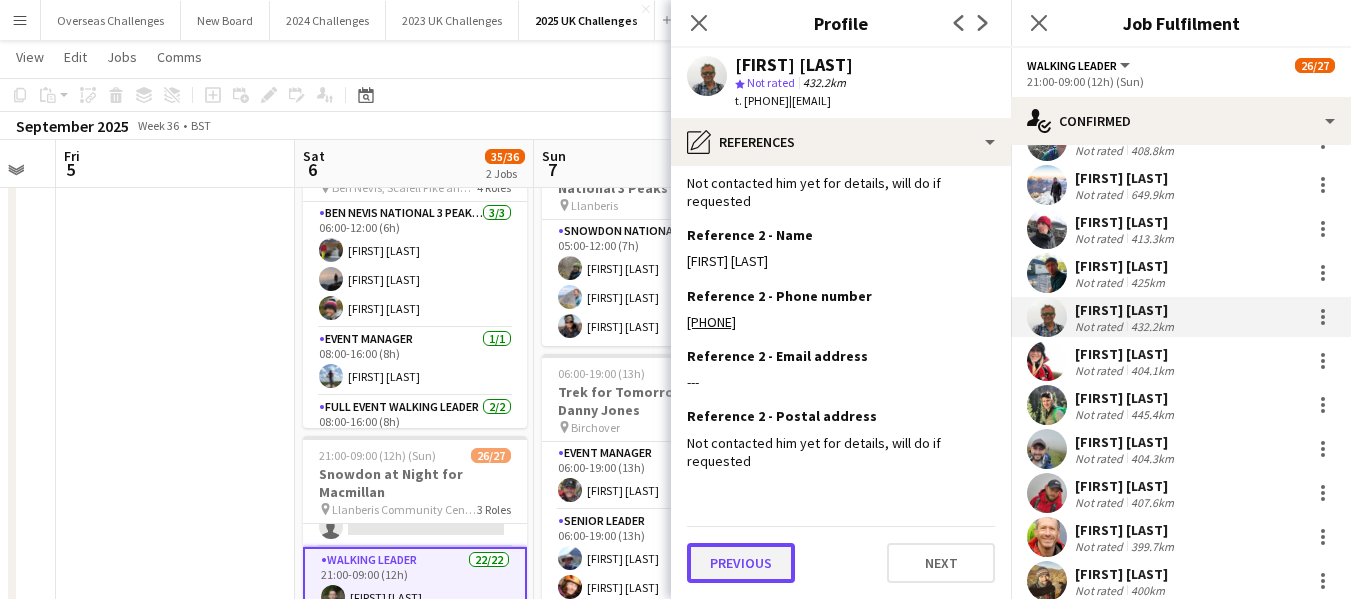 click on "Previous" 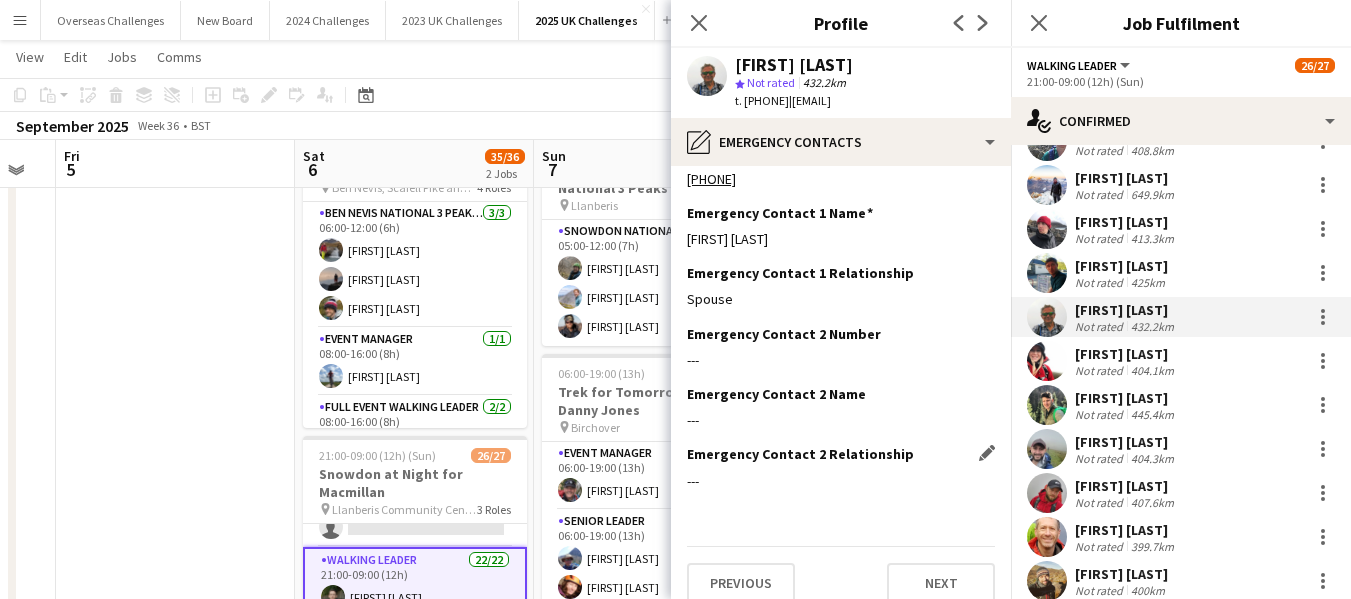 scroll, scrollTop: 58, scrollLeft: 0, axis: vertical 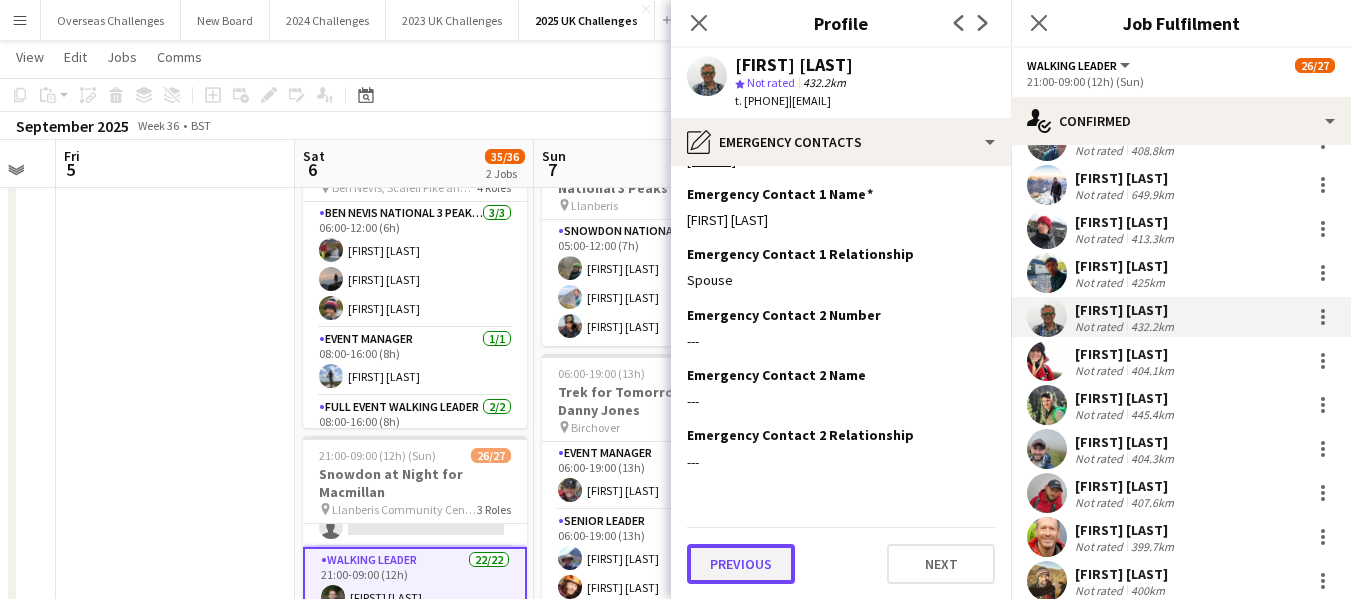 click on "Previous" 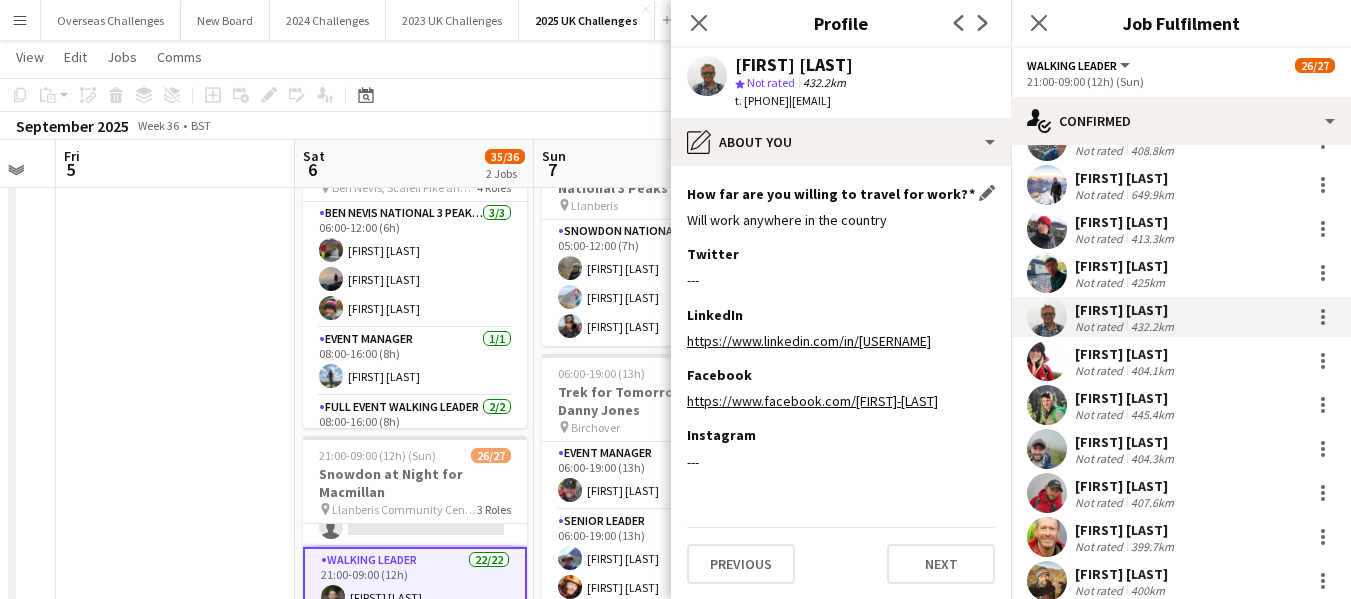scroll, scrollTop: 331, scrollLeft: 0, axis: vertical 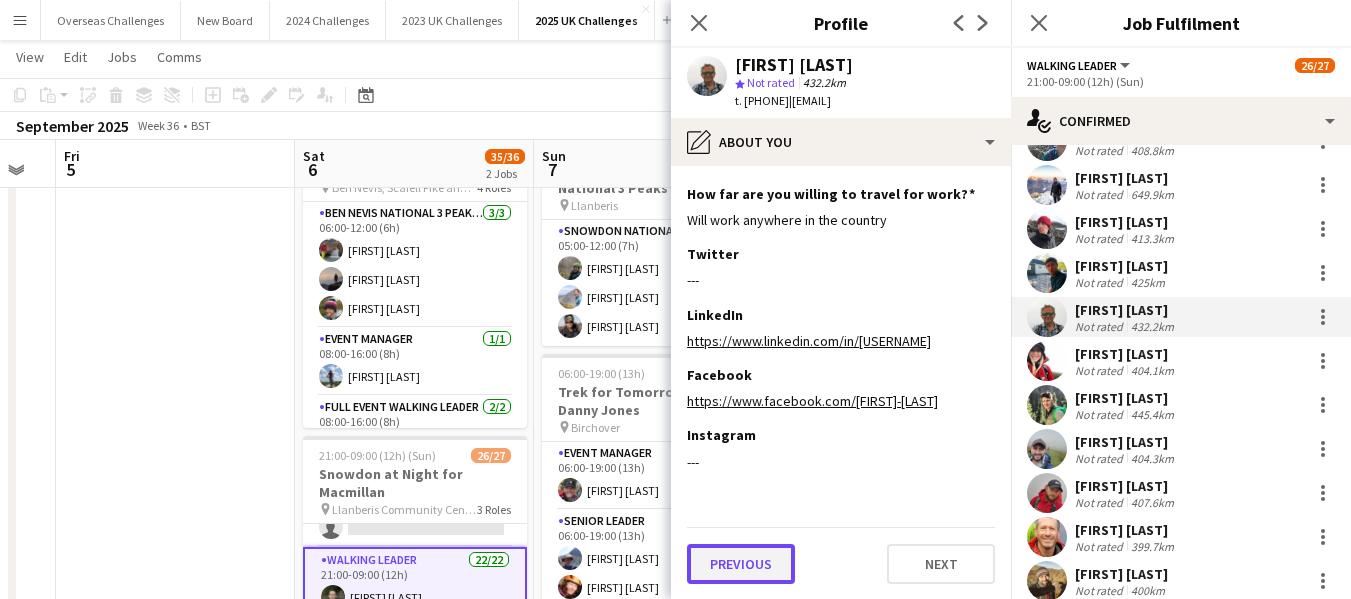 click on "Previous" 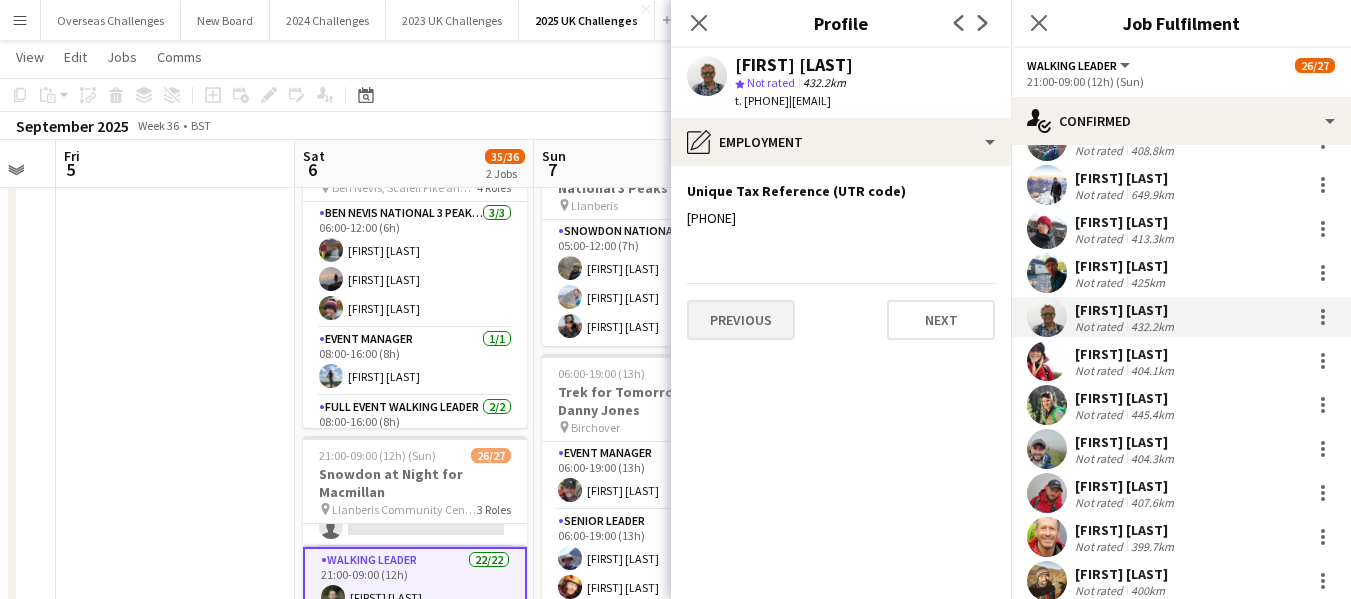 scroll, scrollTop: 0, scrollLeft: 0, axis: both 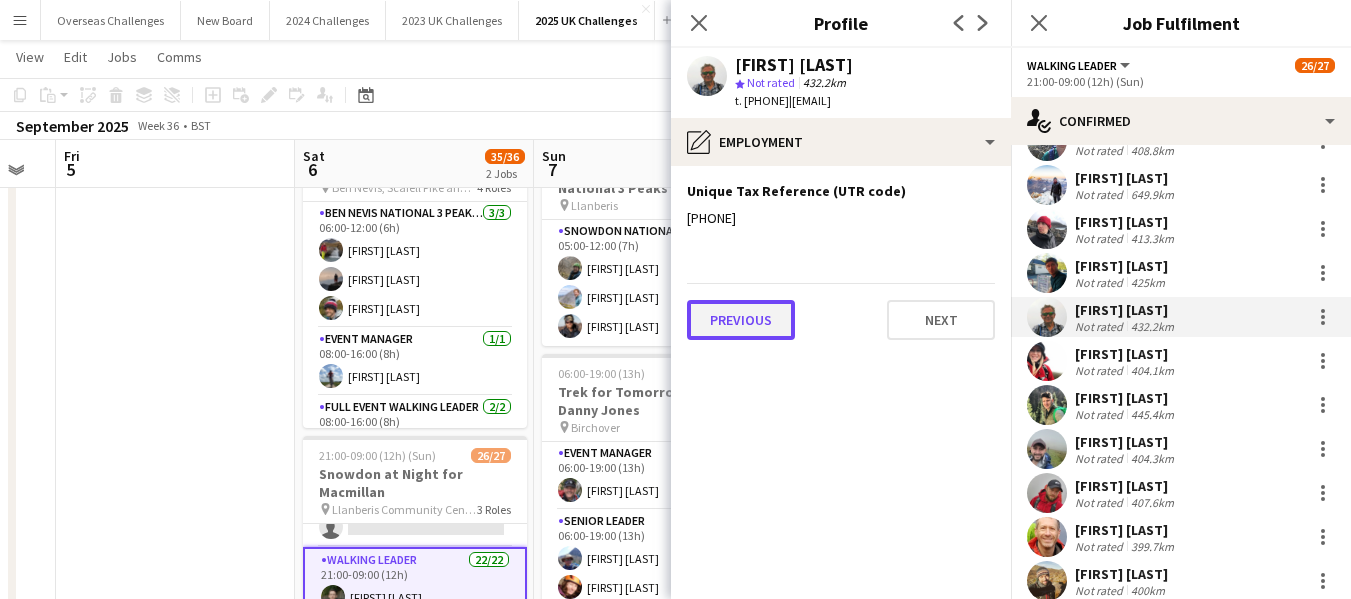 click on "Previous" 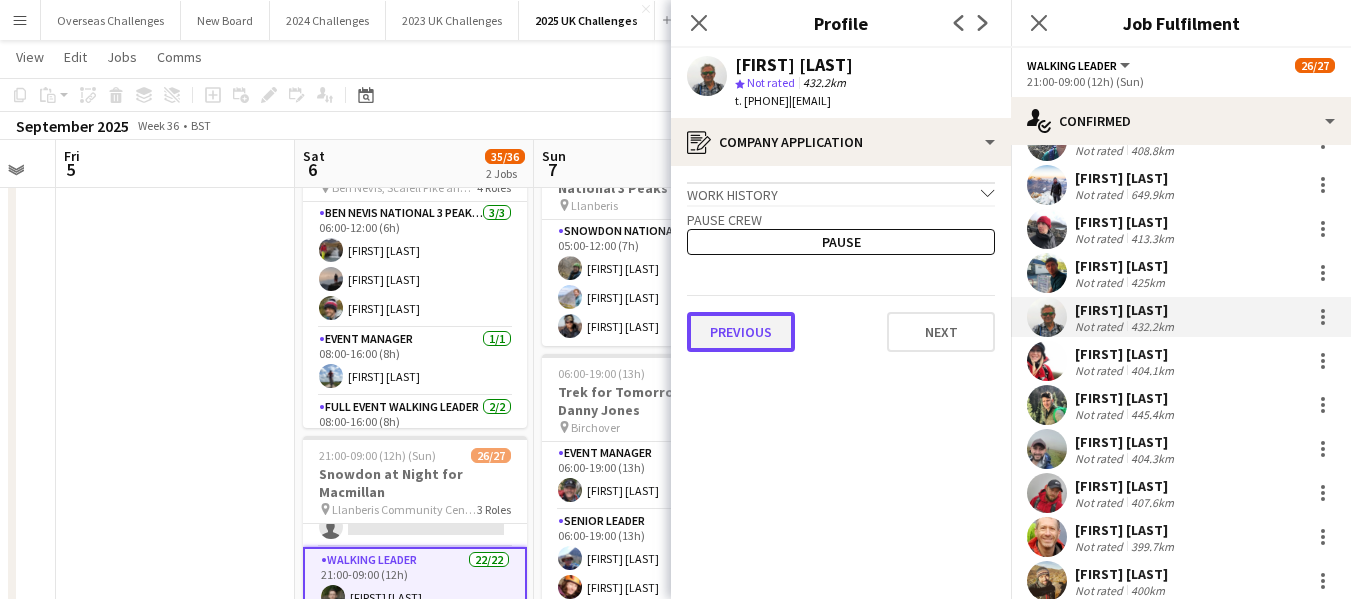 click on "Previous" 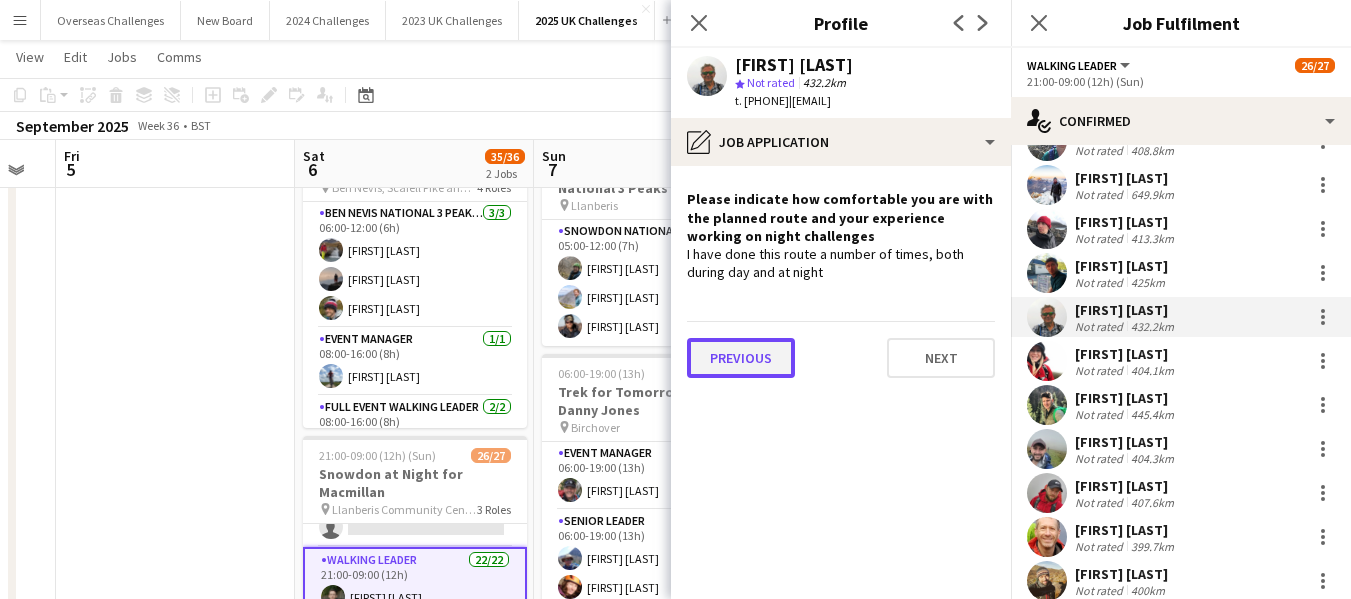 click on "Previous" 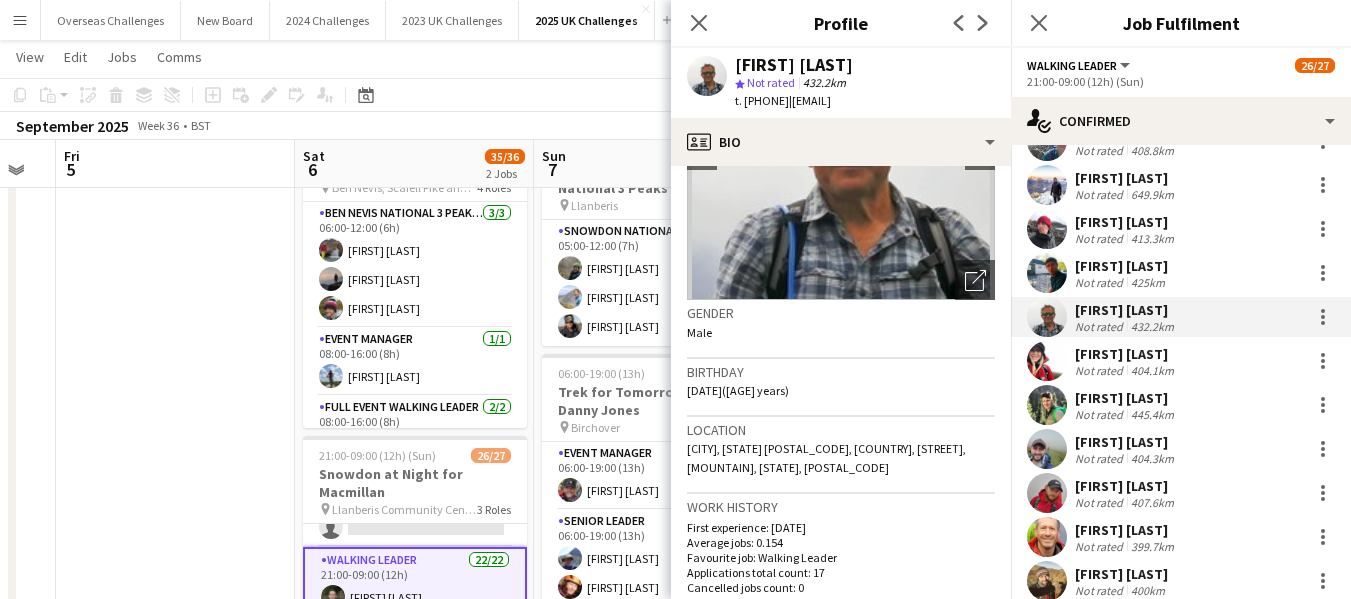 scroll, scrollTop: 300, scrollLeft: 0, axis: vertical 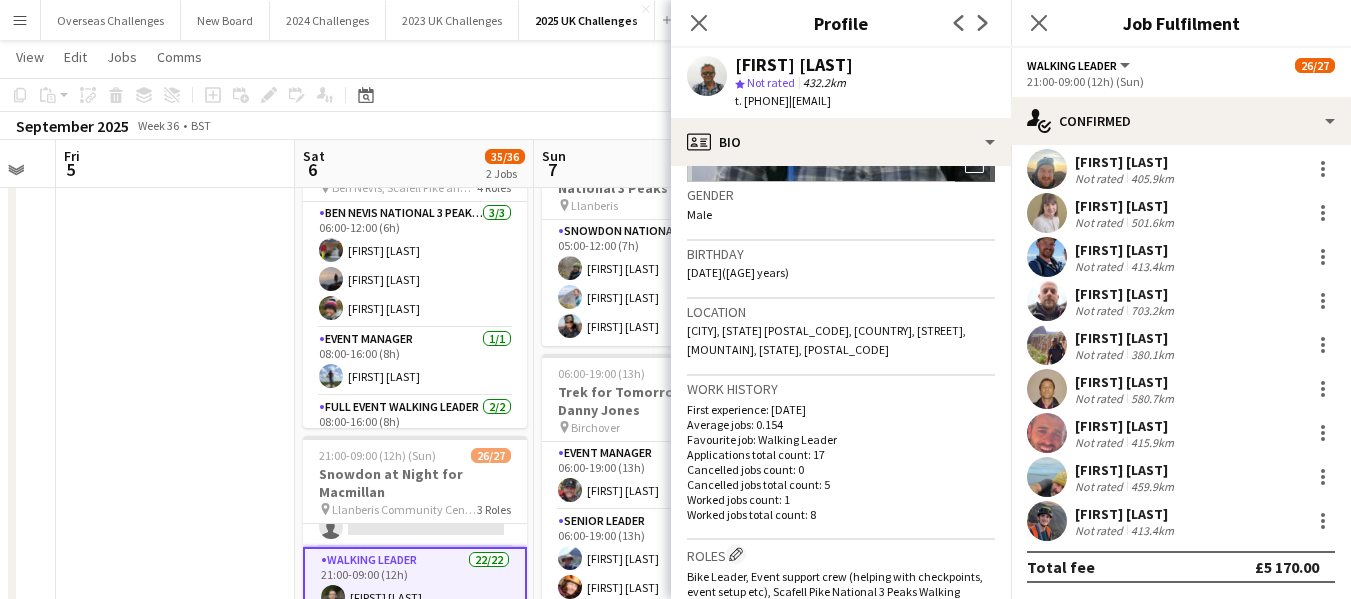 click on "[FIRST] [LAST]   Not rated   459.9km" at bounding box center [1181, 477] 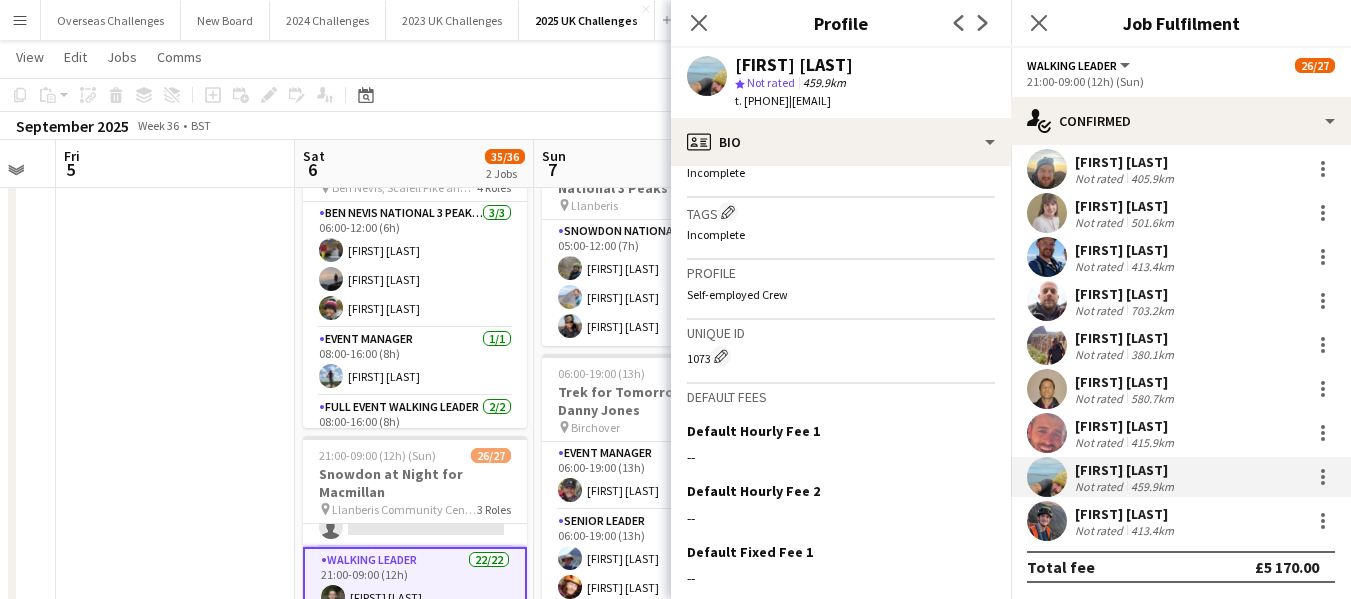 scroll, scrollTop: 870, scrollLeft: 0, axis: vertical 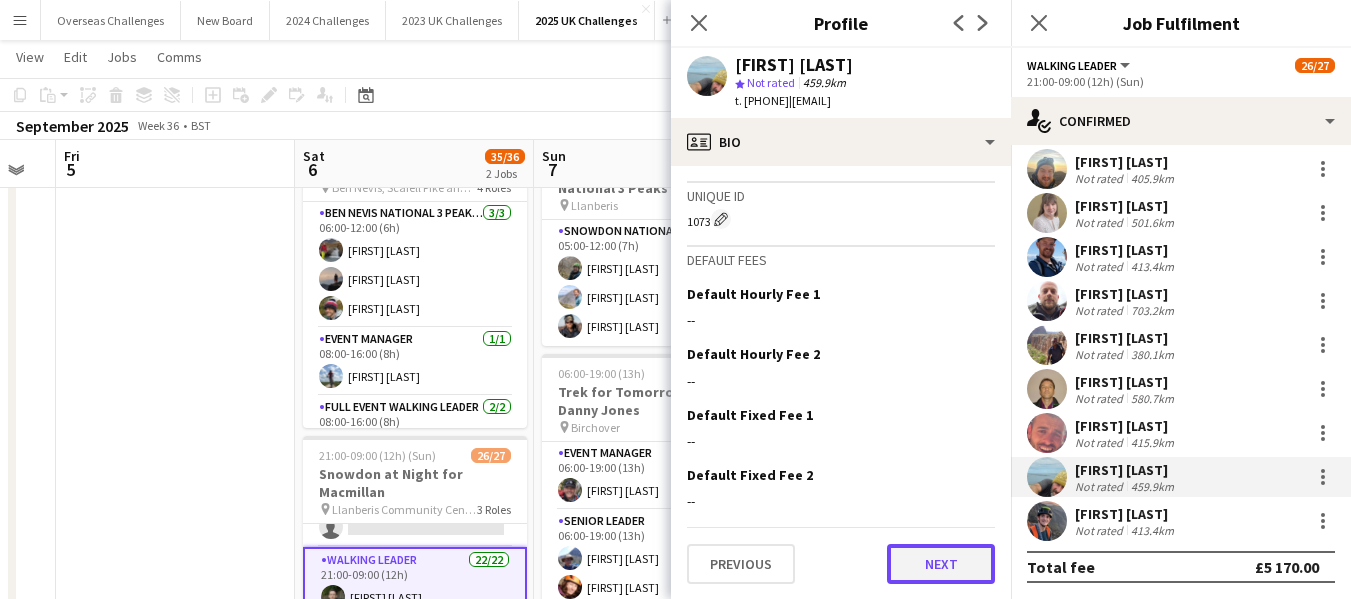 click on "Next" 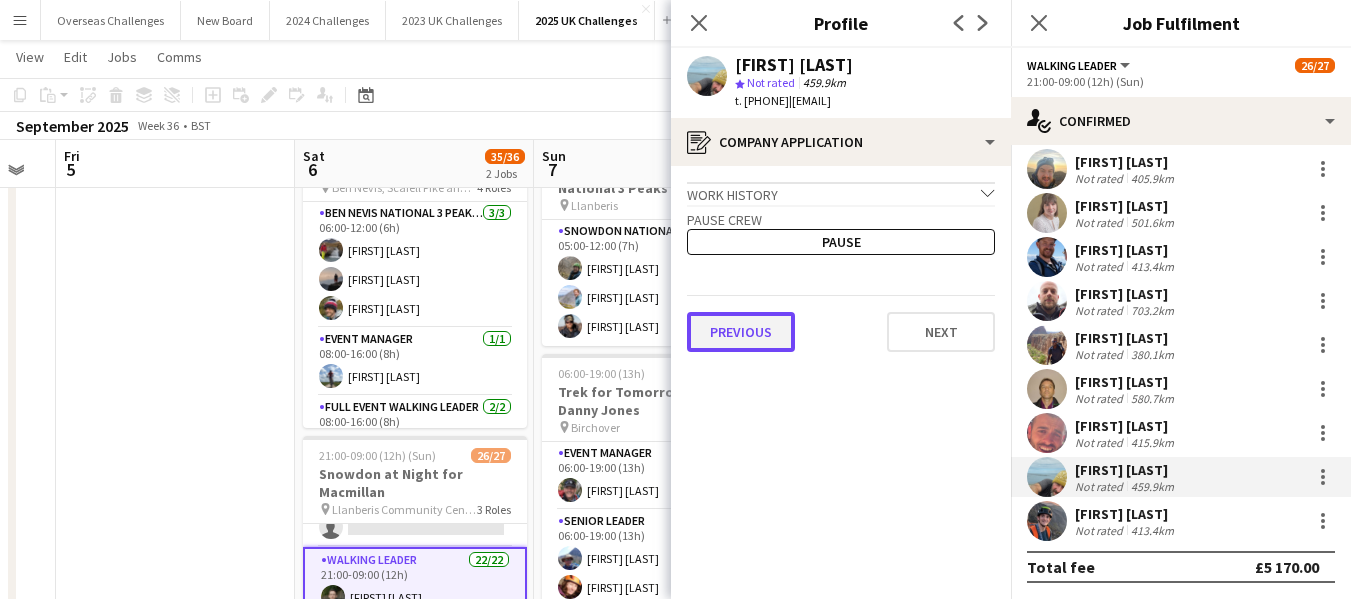 click on "Previous" 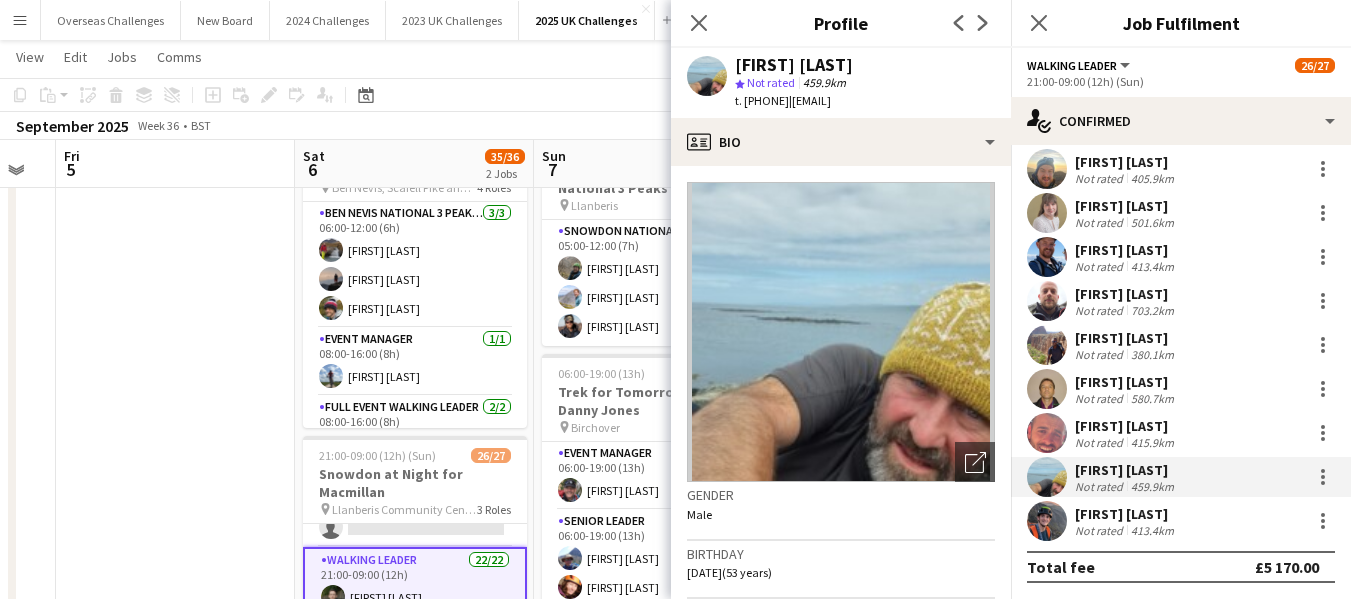 click 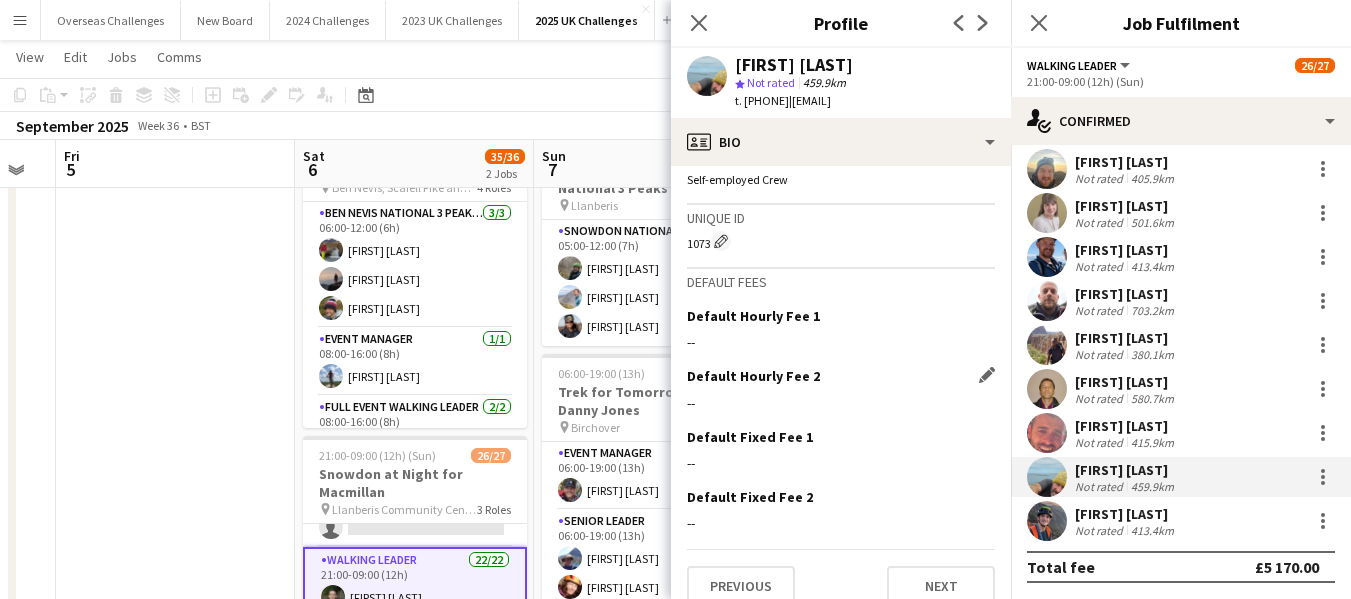 scroll, scrollTop: 870, scrollLeft: 0, axis: vertical 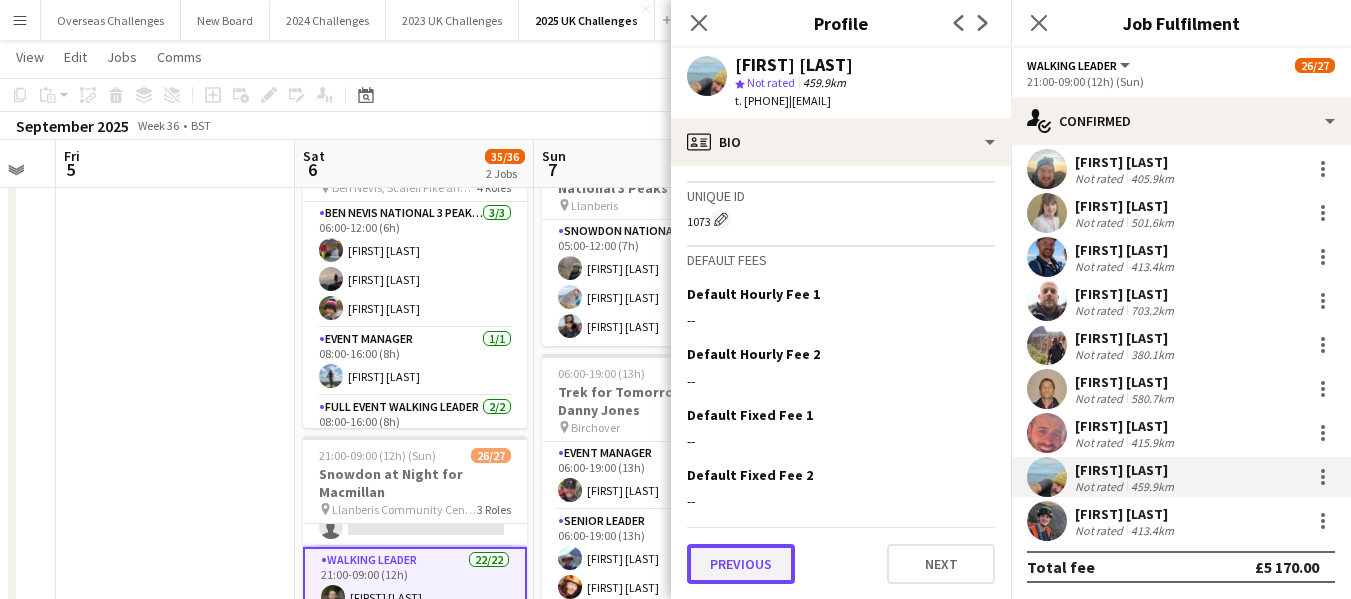click on "Previous" 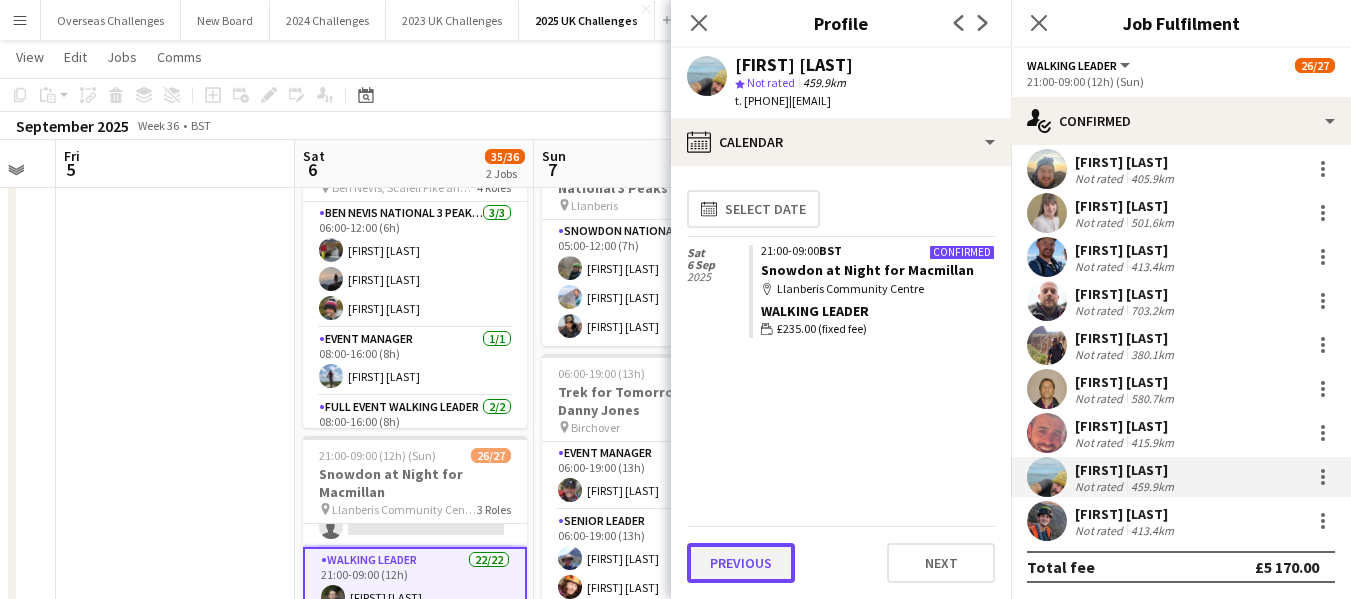 click on "Previous" 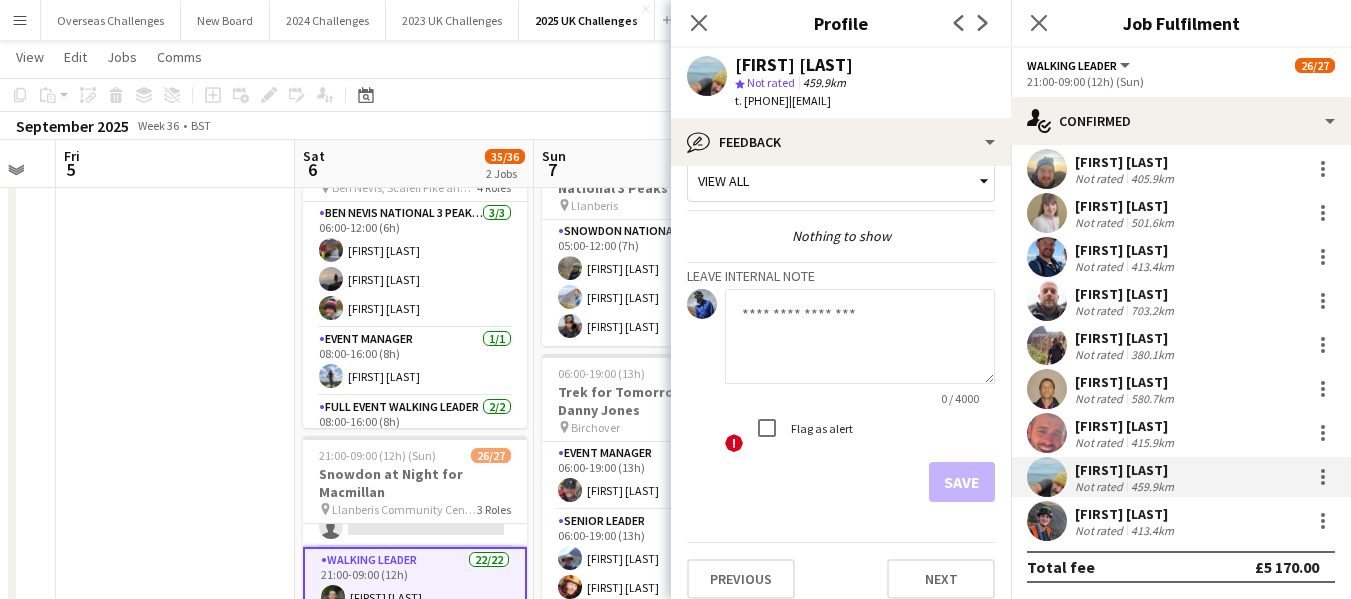scroll, scrollTop: 46, scrollLeft: 0, axis: vertical 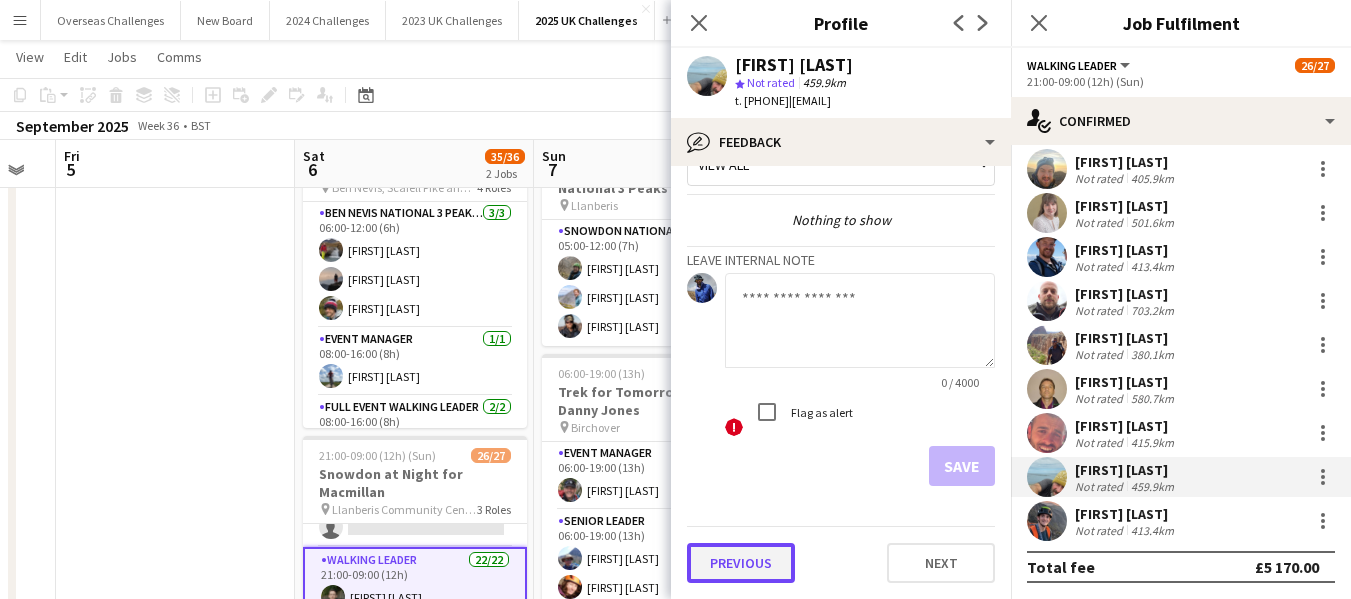 click on "Previous" 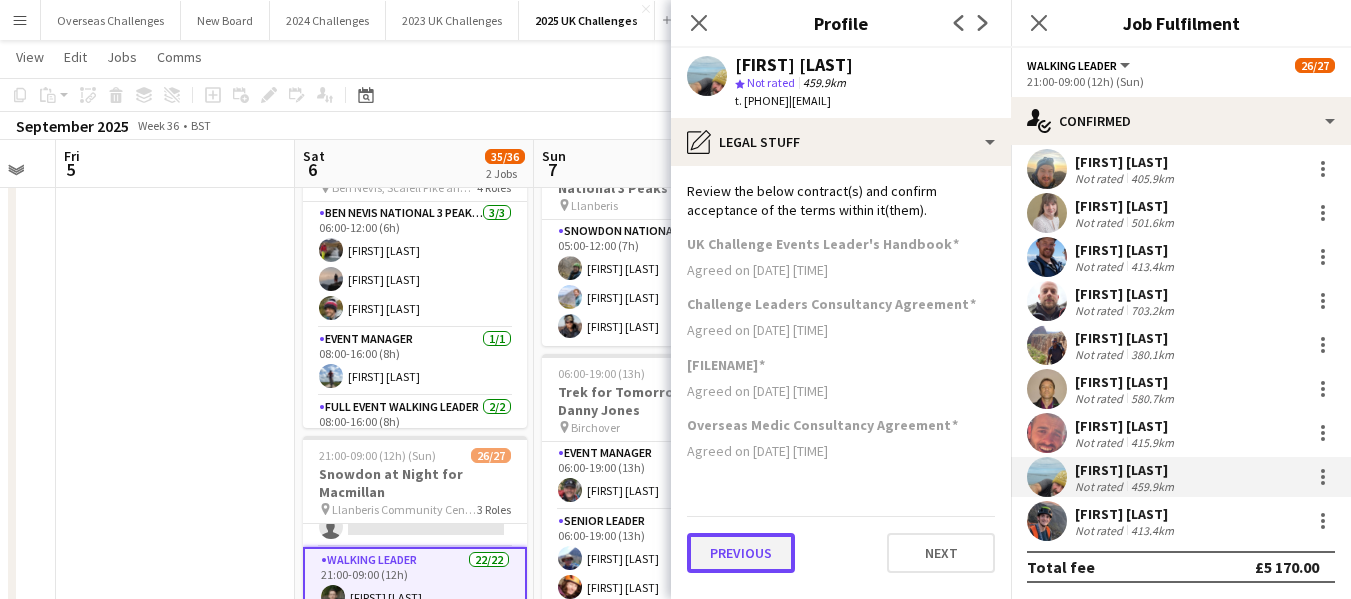 click on "Previous" 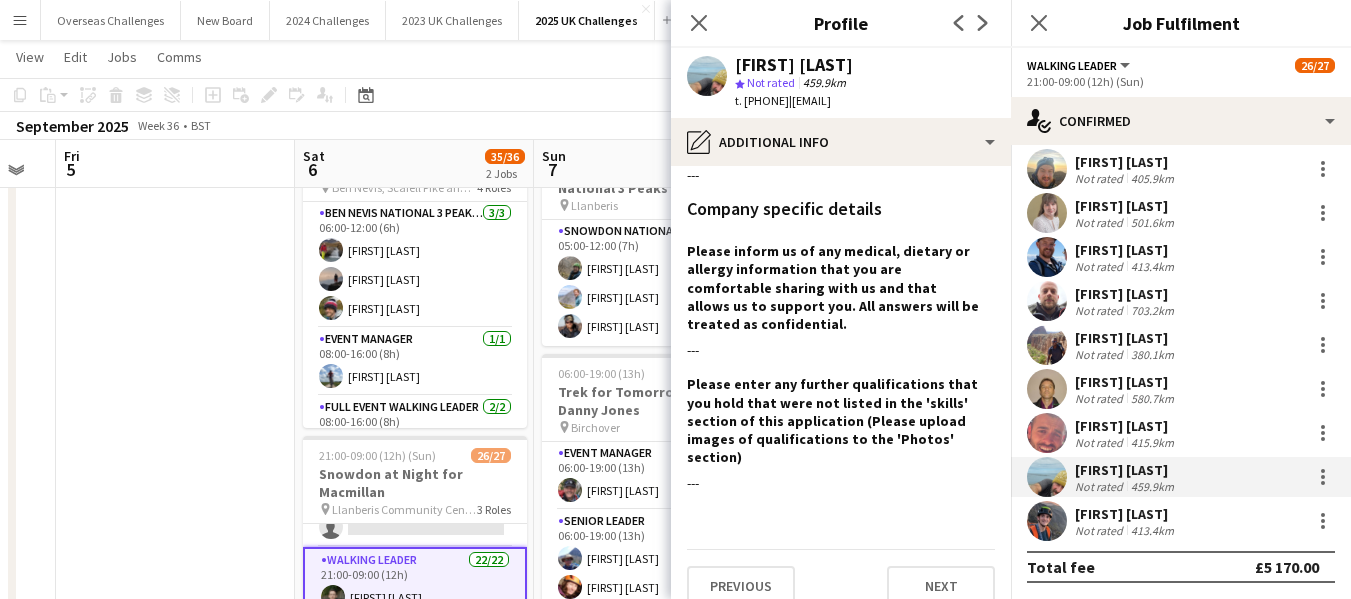 scroll, scrollTop: 222, scrollLeft: 0, axis: vertical 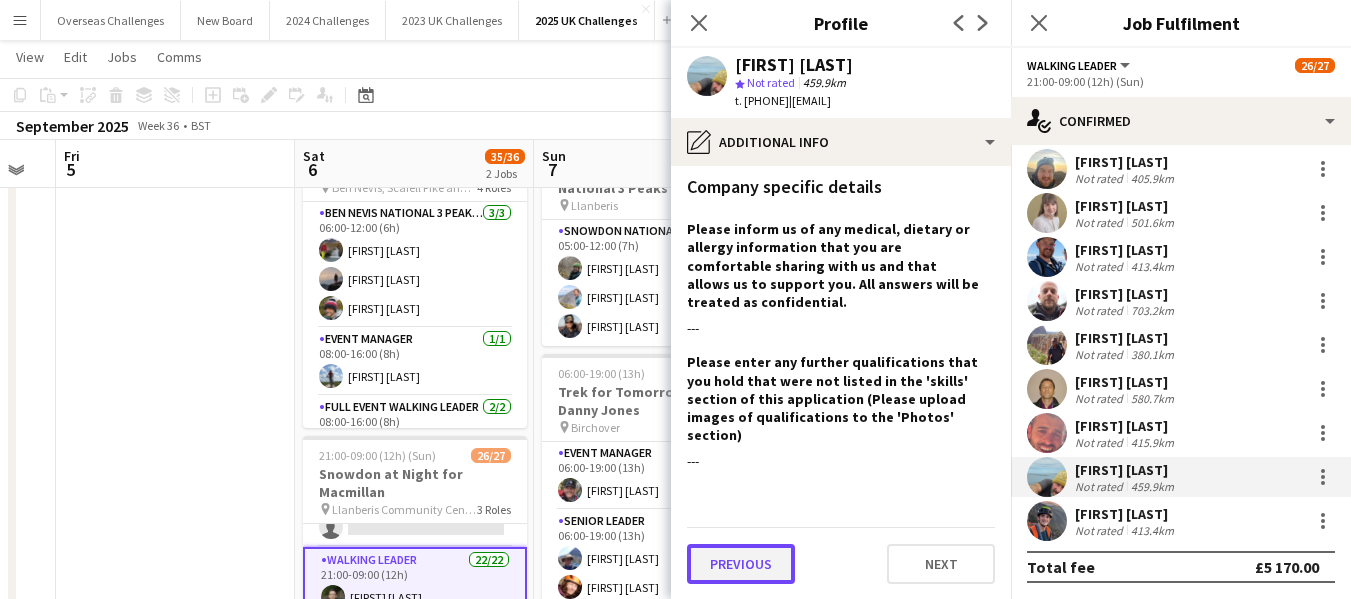 click on "Previous" 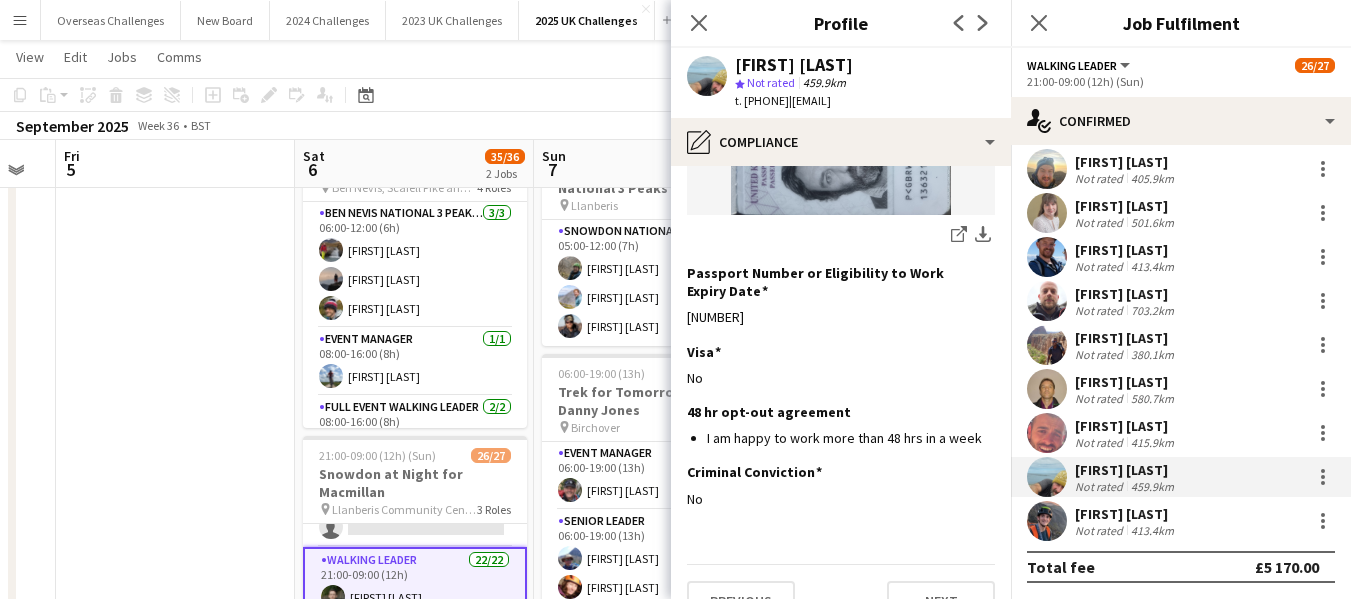 scroll, scrollTop: 444, scrollLeft: 0, axis: vertical 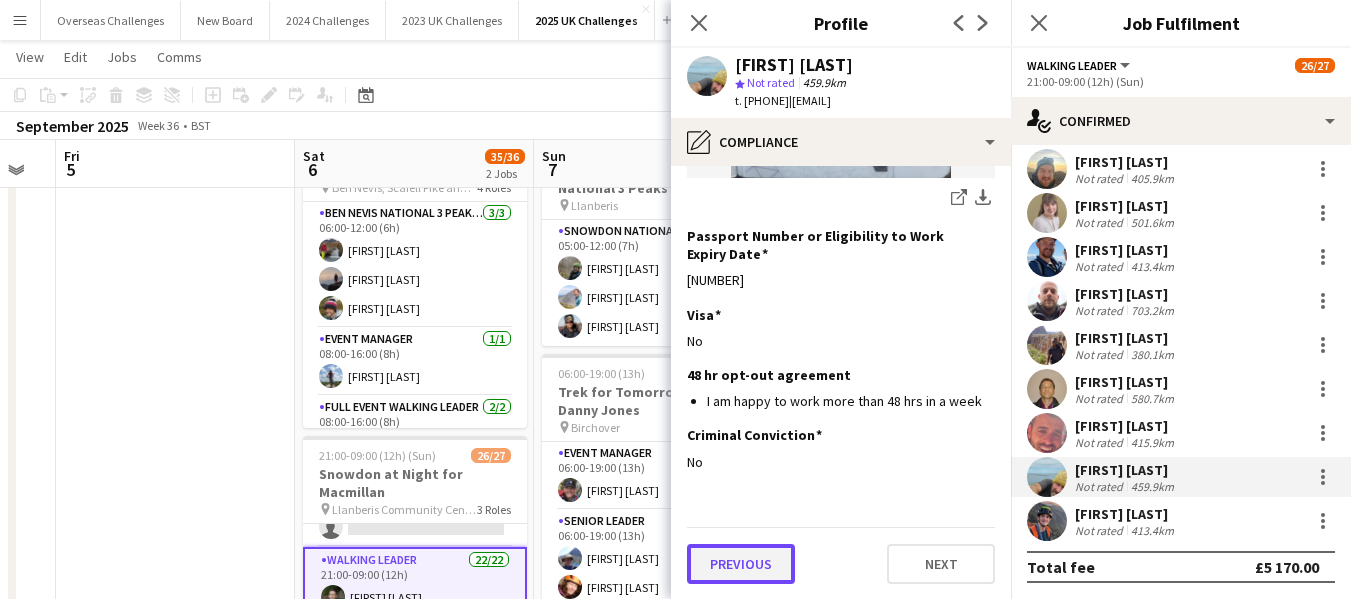 click on "Previous" 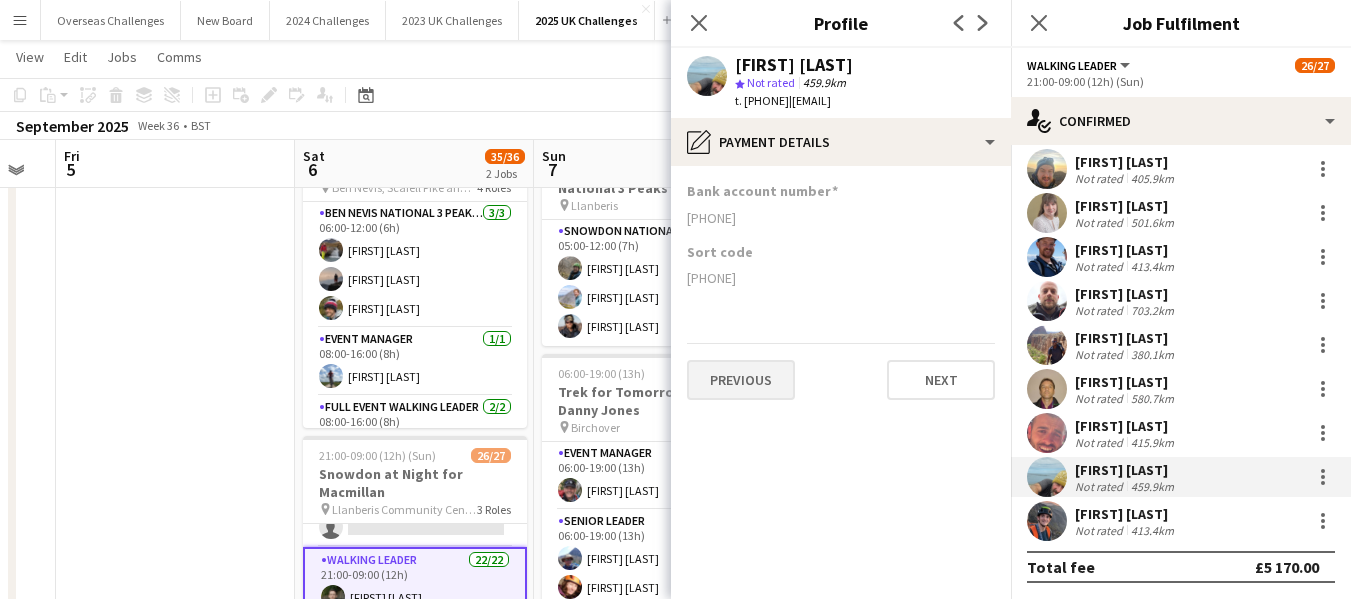 scroll, scrollTop: 0, scrollLeft: 0, axis: both 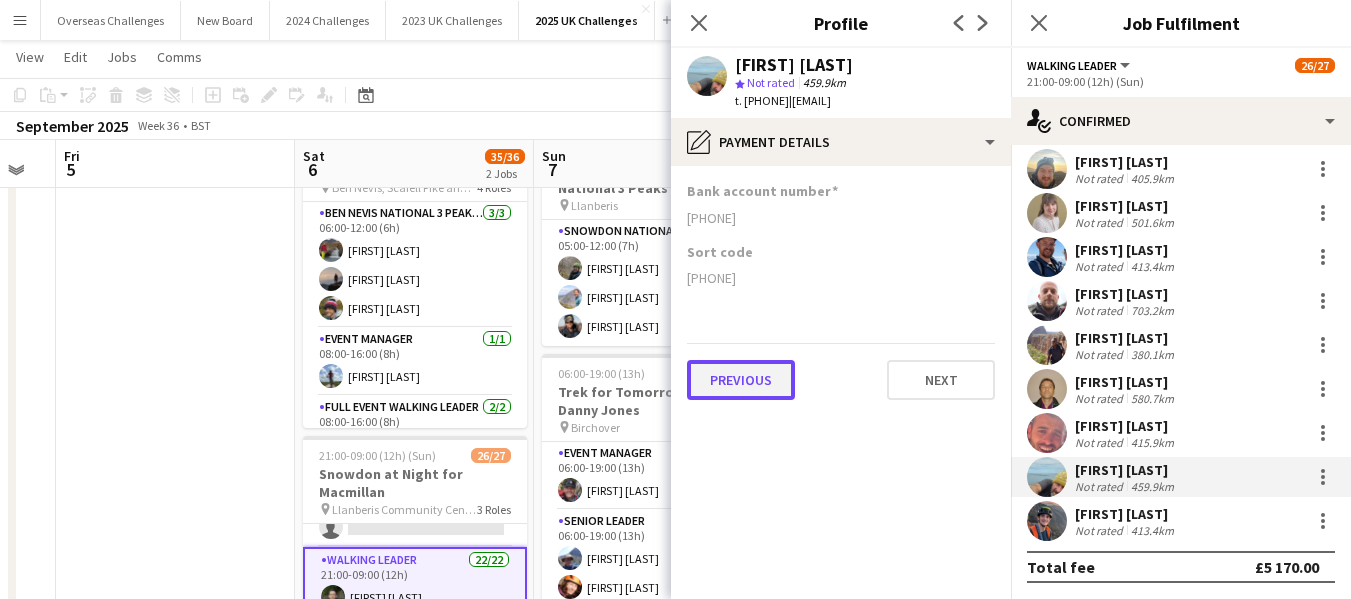 click on "Previous" 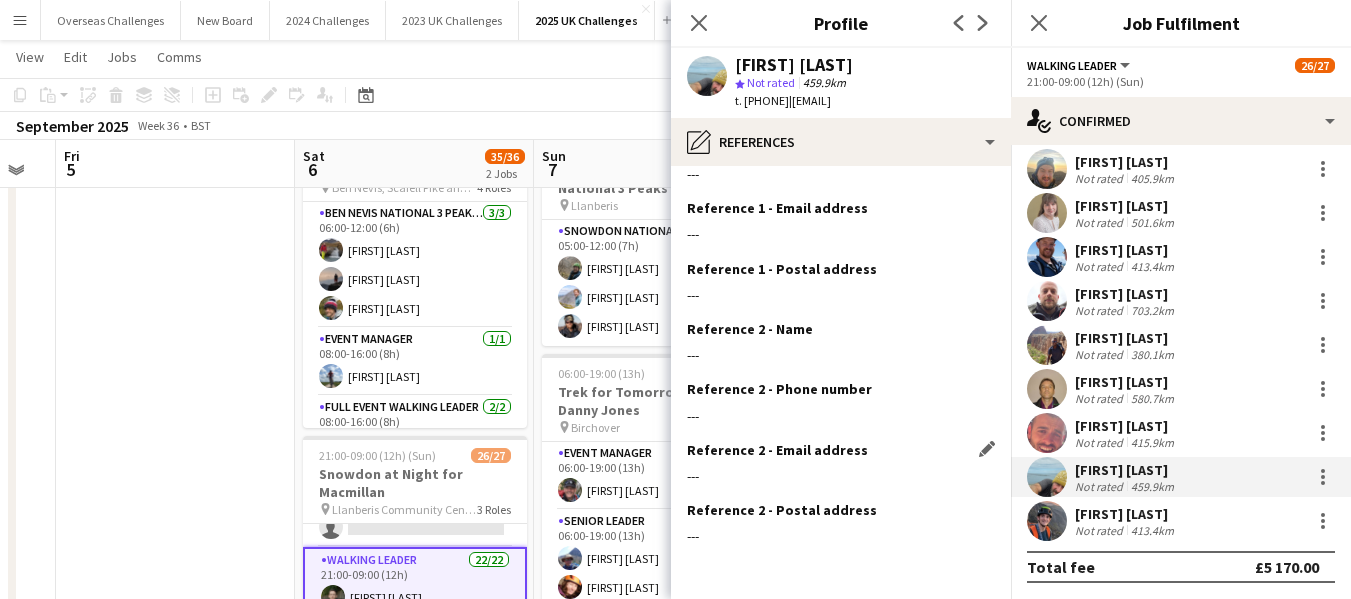 scroll, scrollTop: 179, scrollLeft: 0, axis: vertical 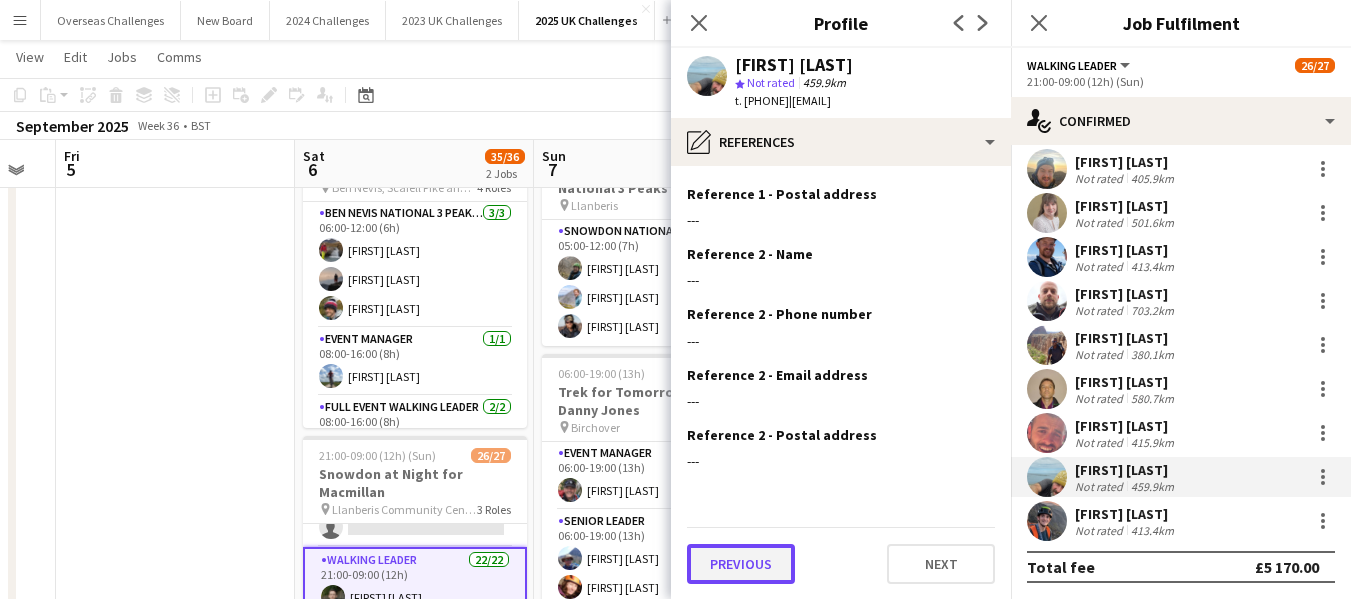 click on "Previous" 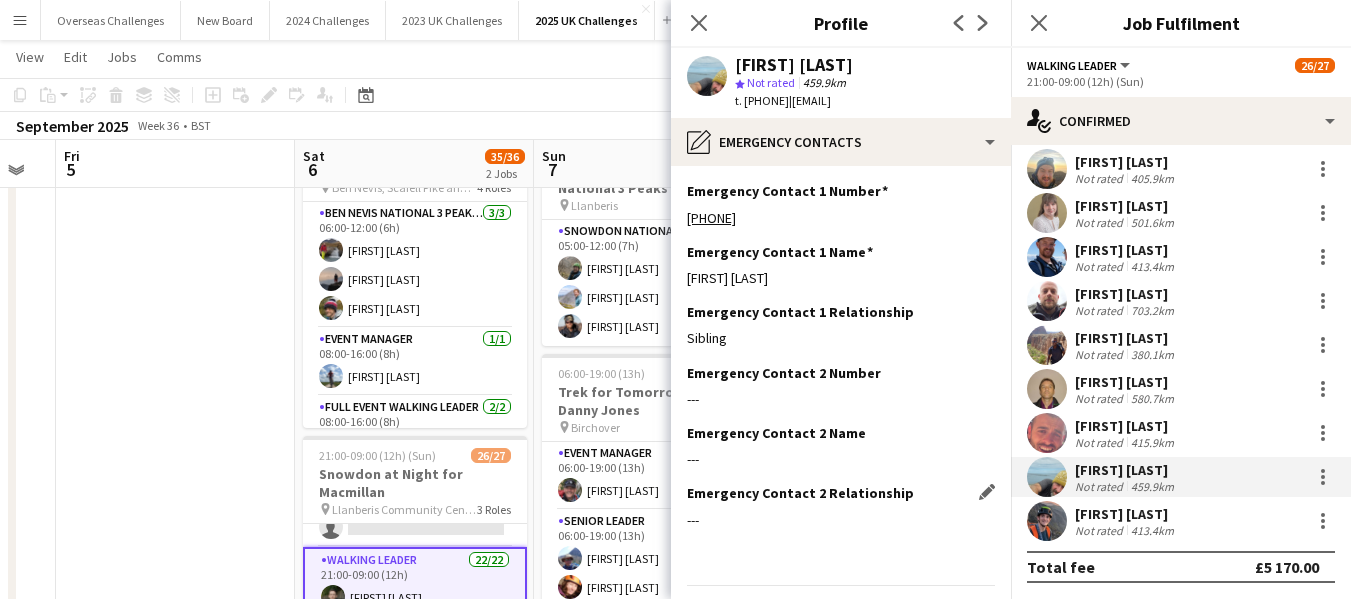 scroll, scrollTop: 58, scrollLeft: 0, axis: vertical 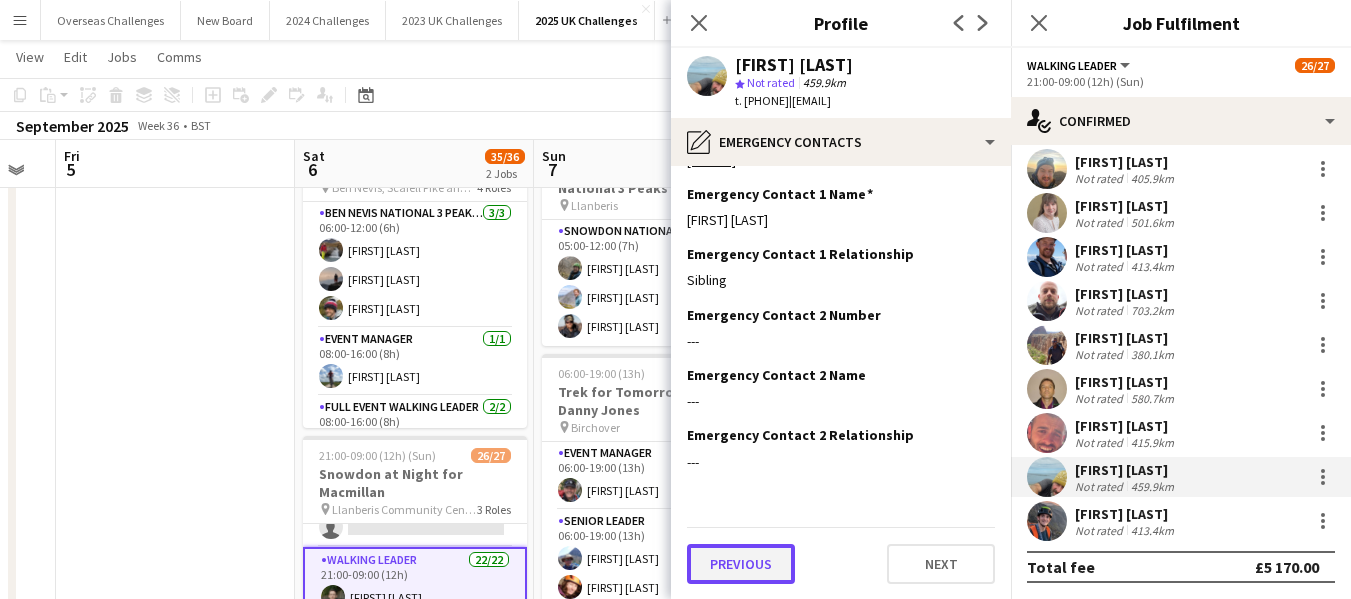 click on "Previous" 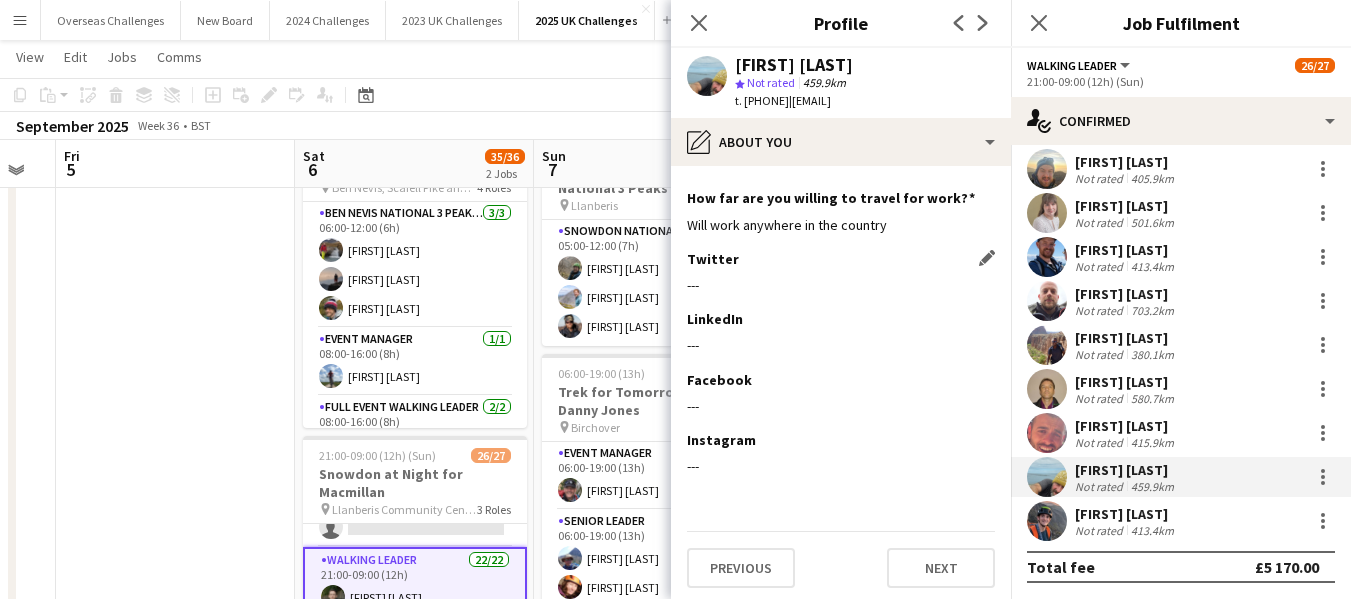 scroll, scrollTop: 228, scrollLeft: 0, axis: vertical 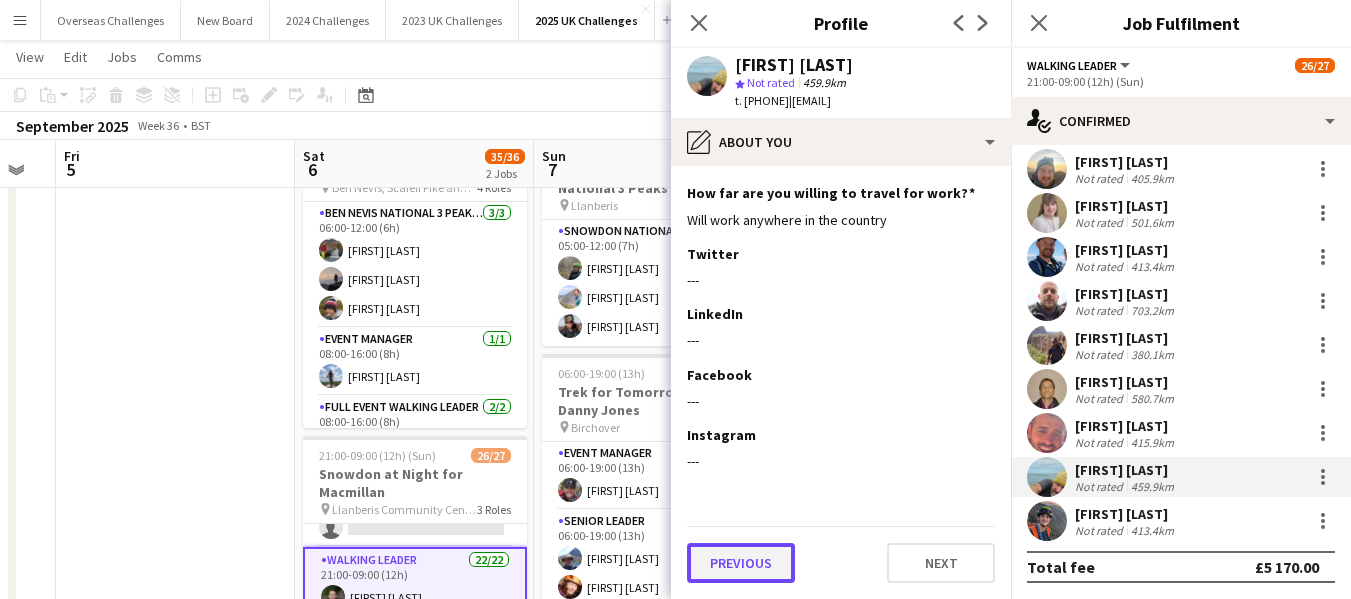 click on "Previous" 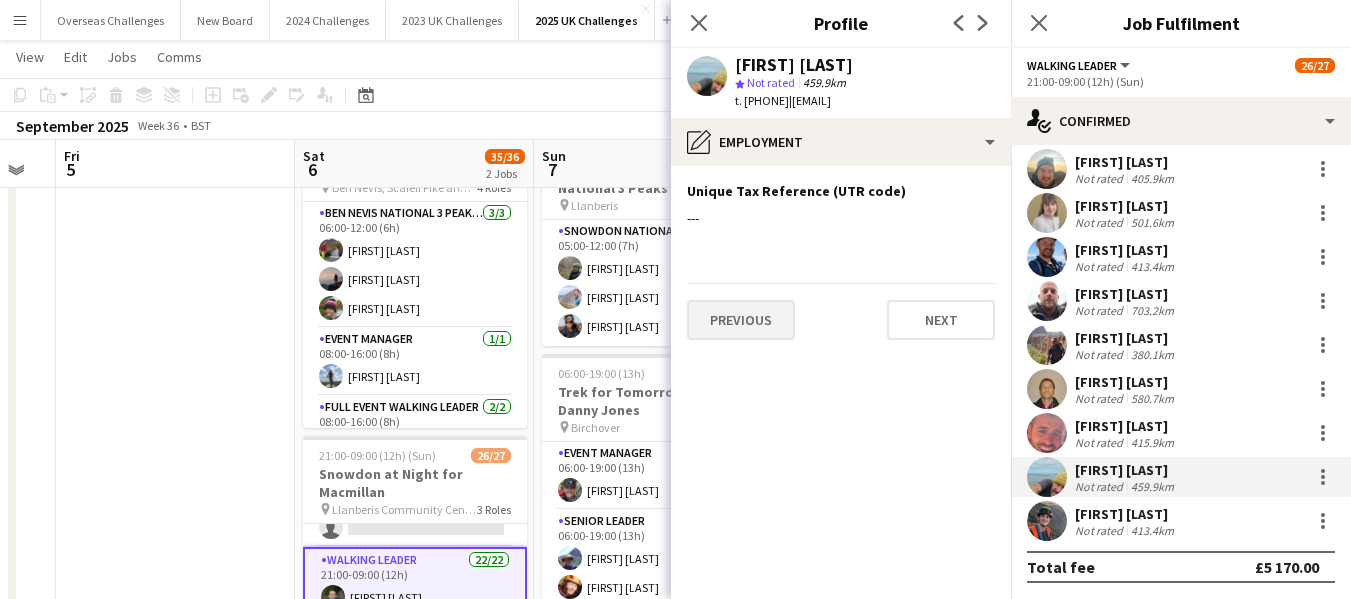 scroll, scrollTop: 0, scrollLeft: 0, axis: both 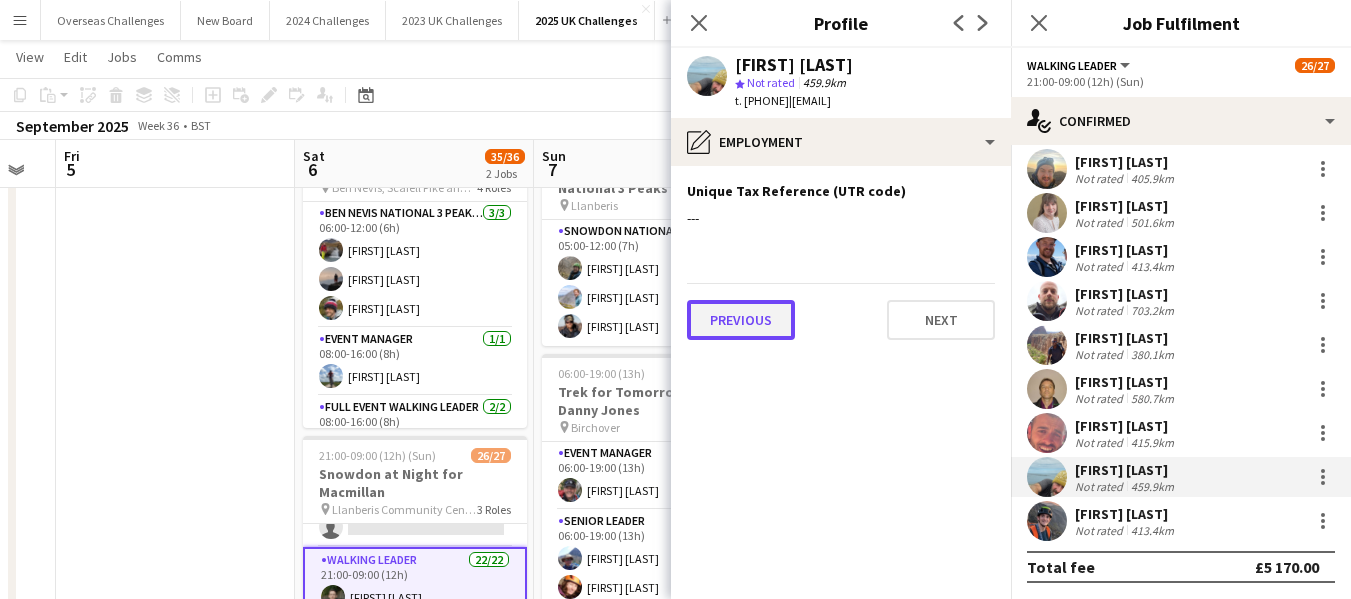 click on "Previous" 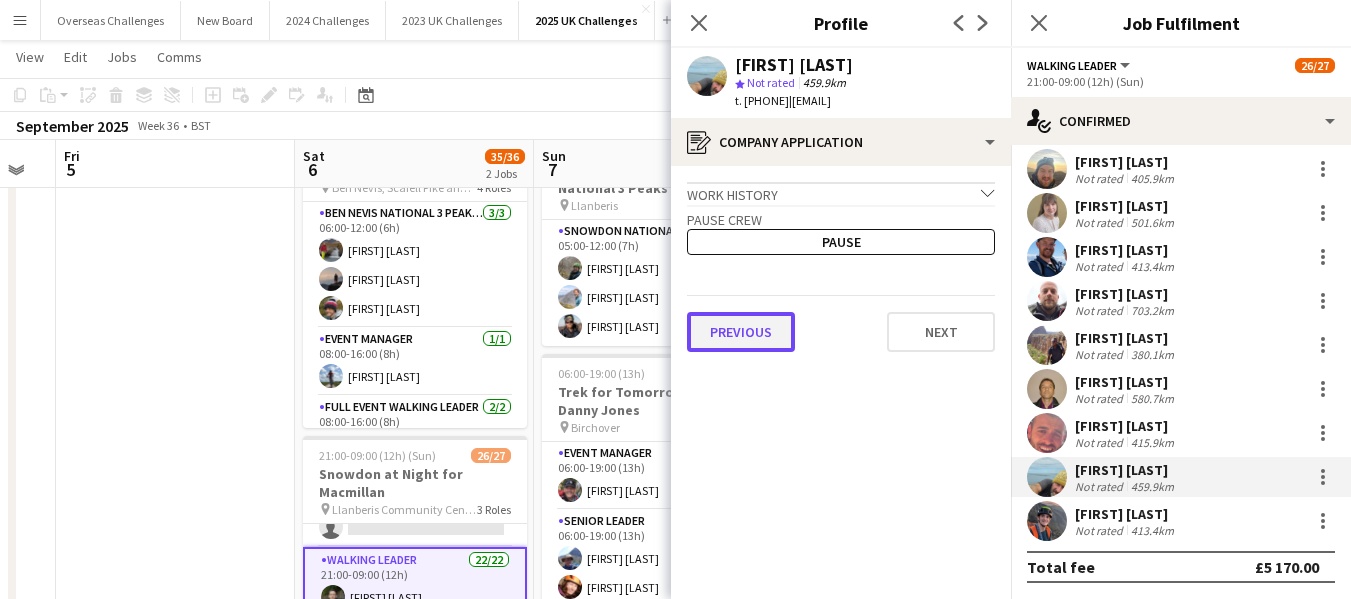 click on "Previous" 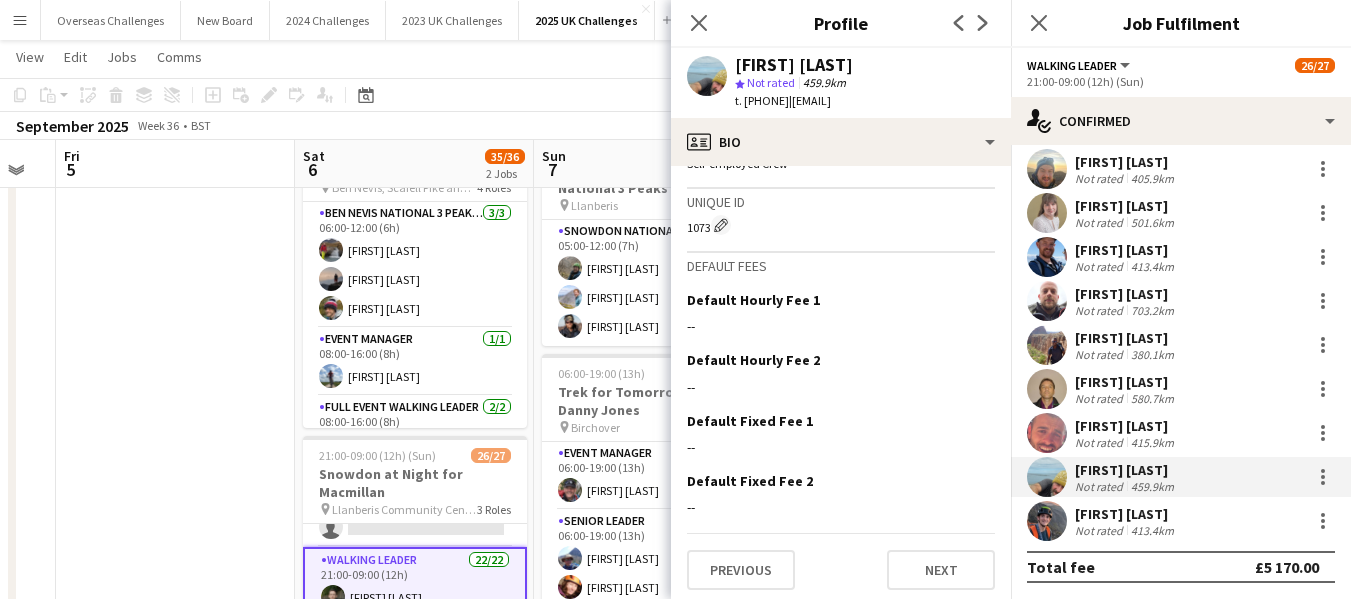 scroll, scrollTop: 870, scrollLeft: 0, axis: vertical 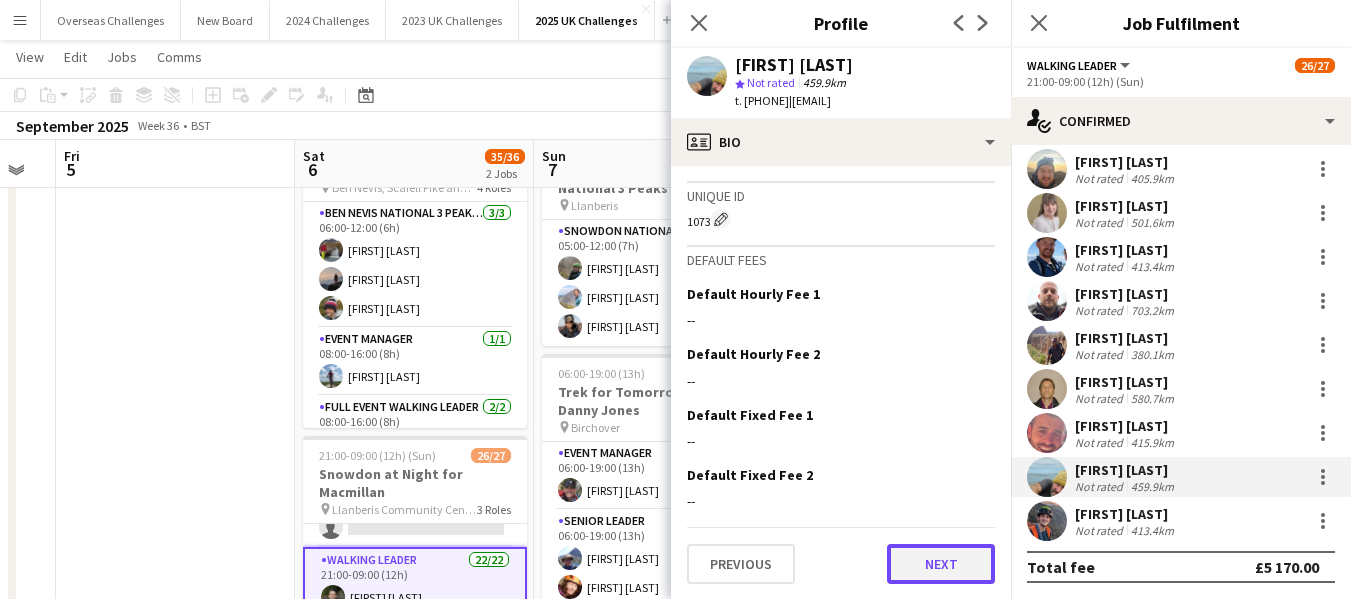 click on "Next" 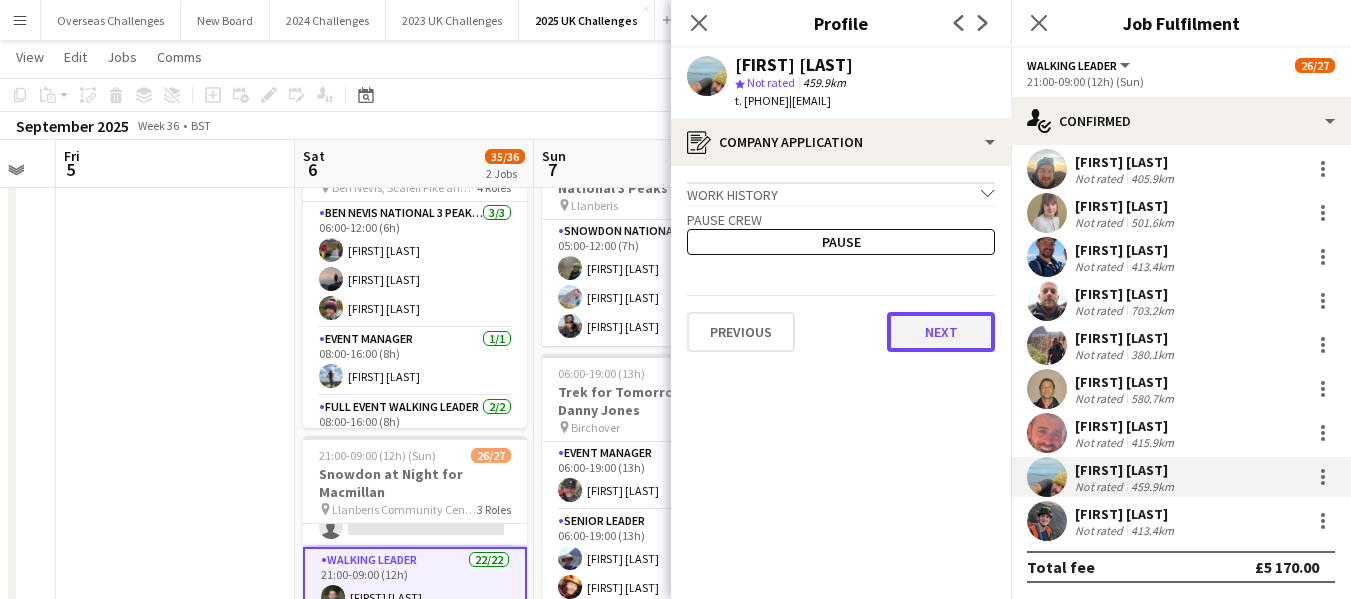 click on "Next" 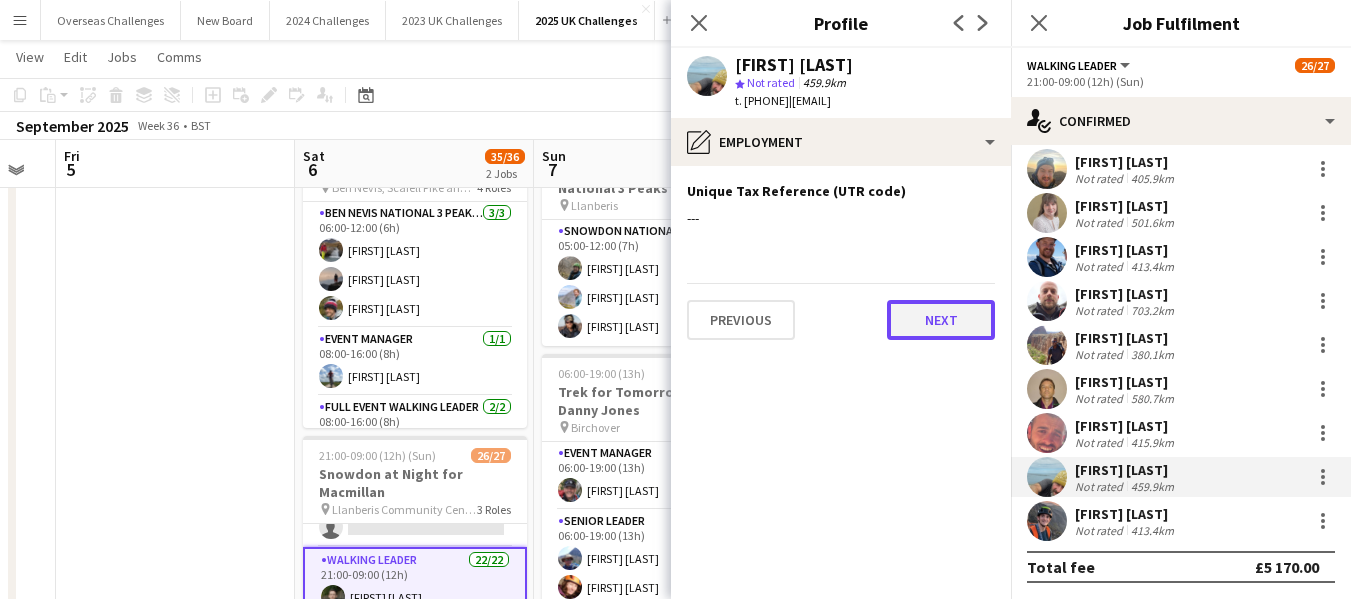 click on "Next" 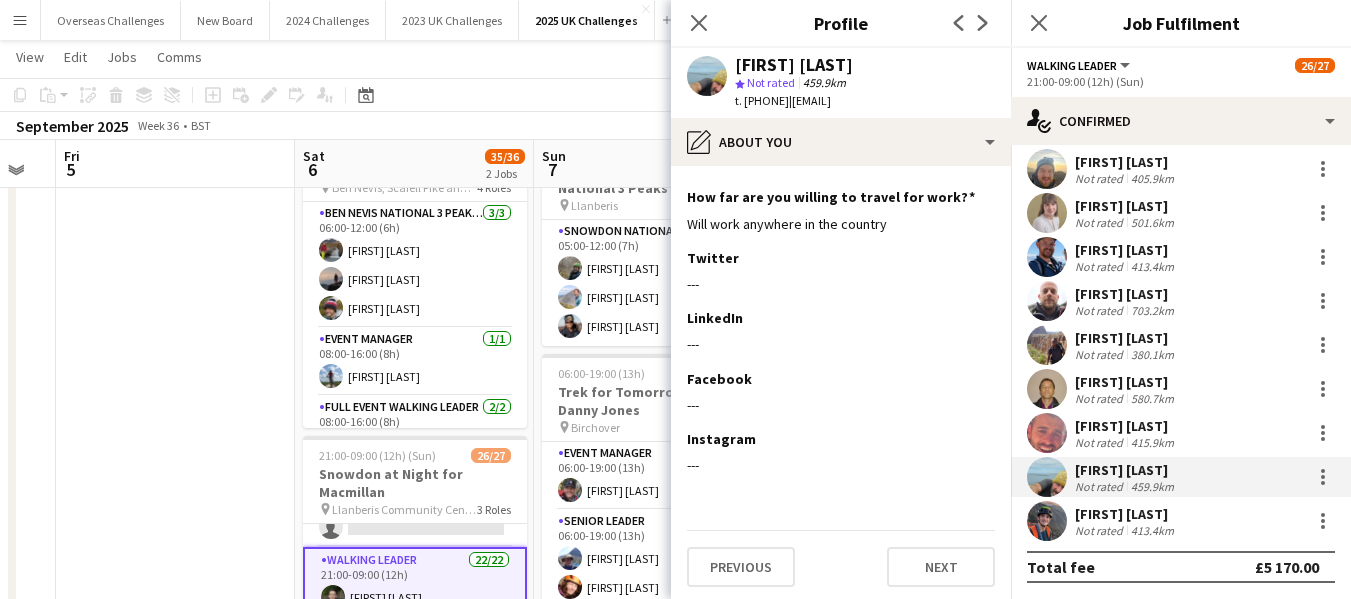 scroll, scrollTop: 228, scrollLeft: 0, axis: vertical 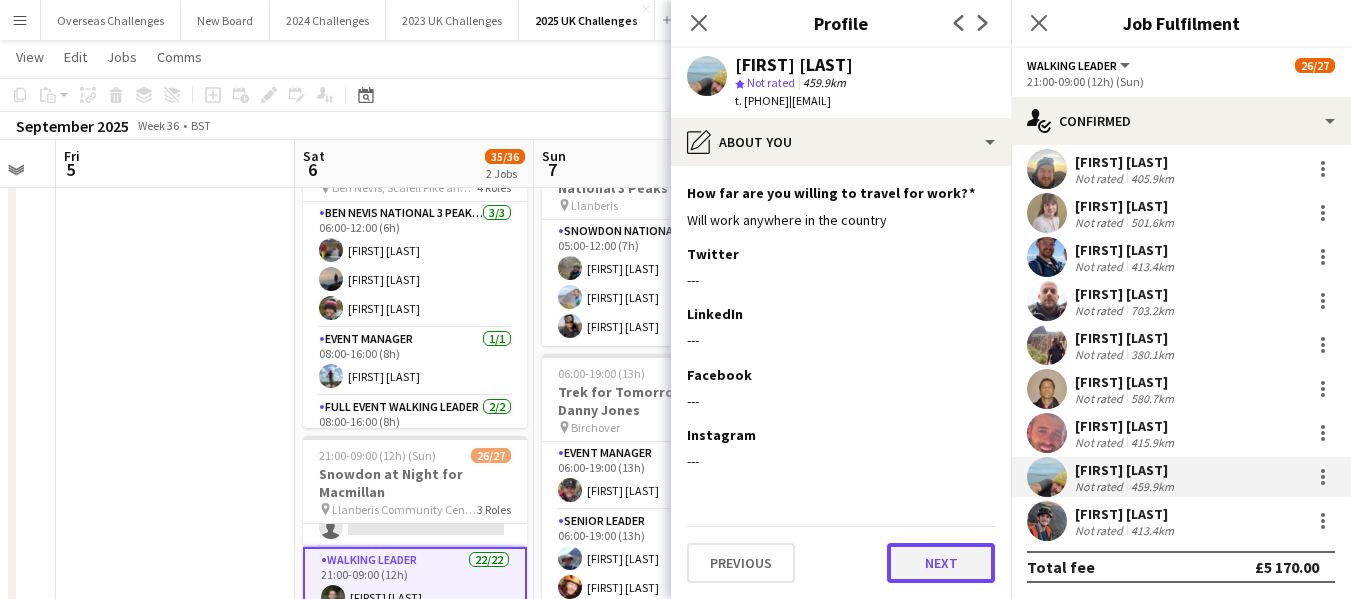 click on "Next" 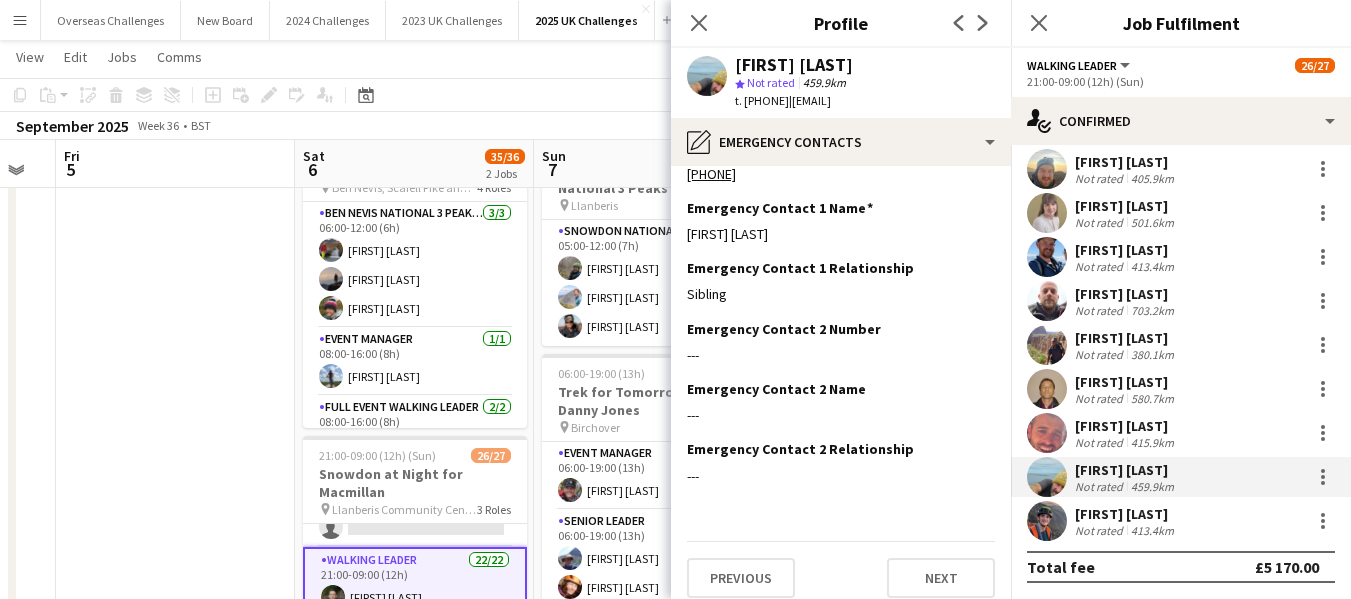 scroll, scrollTop: 58, scrollLeft: 0, axis: vertical 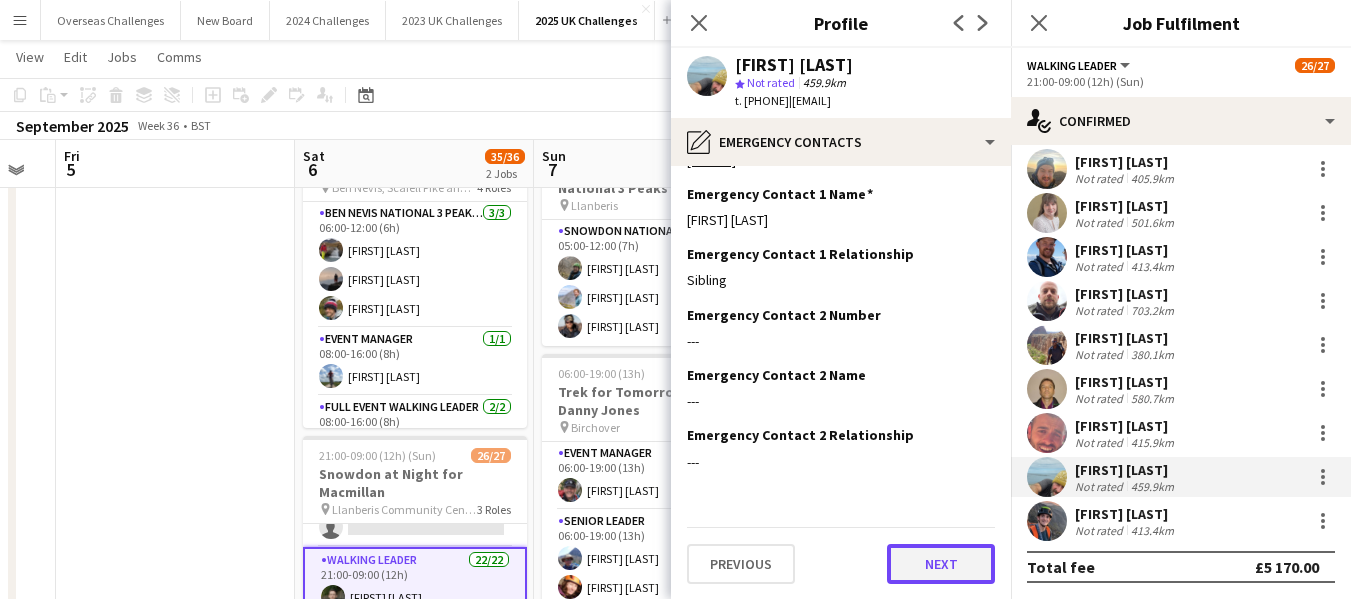 click on "Next" 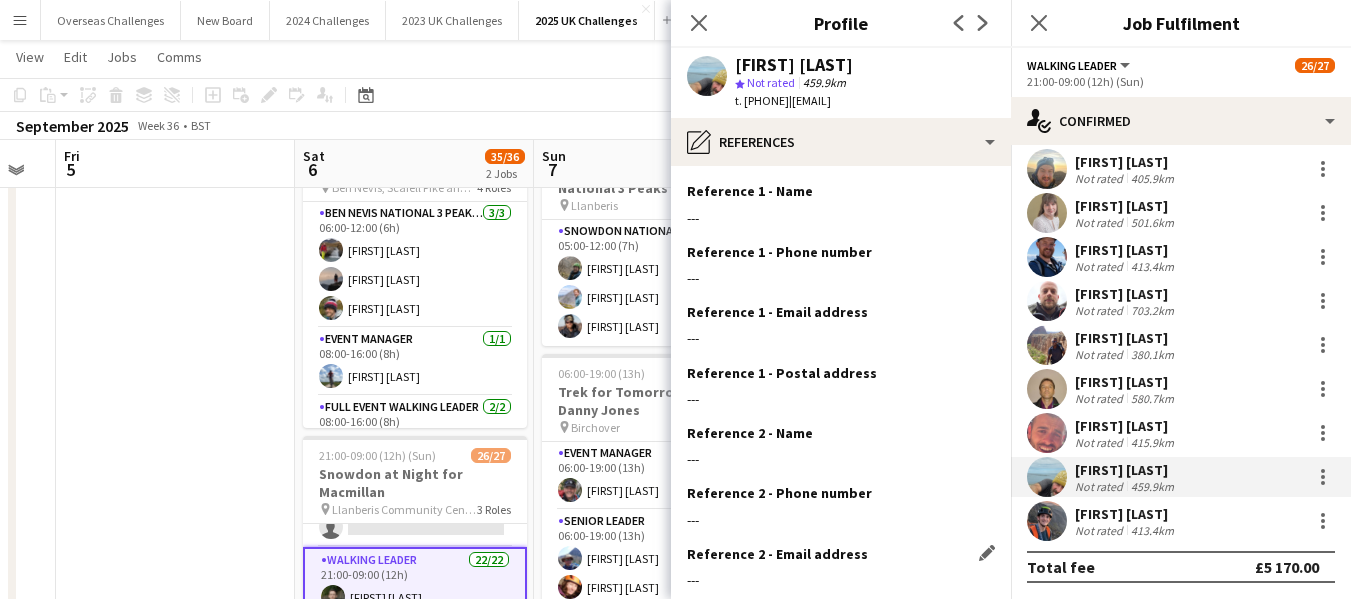 scroll, scrollTop: 179, scrollLeft: 0, axis: vertical 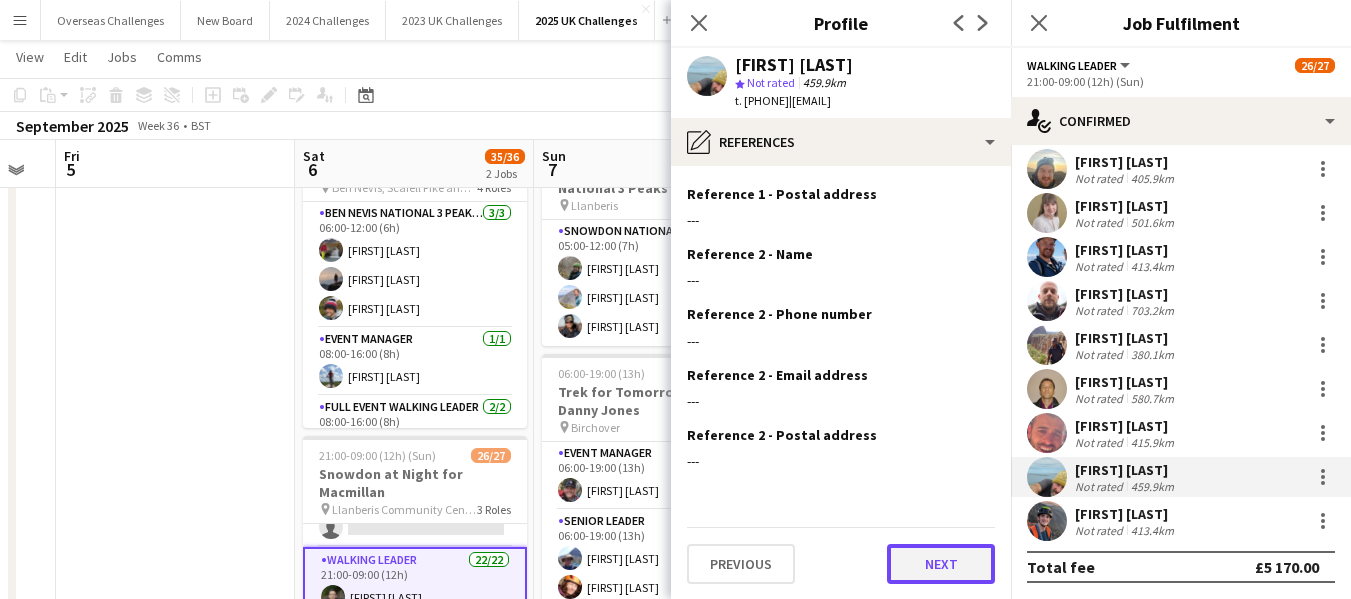 click on "Next" 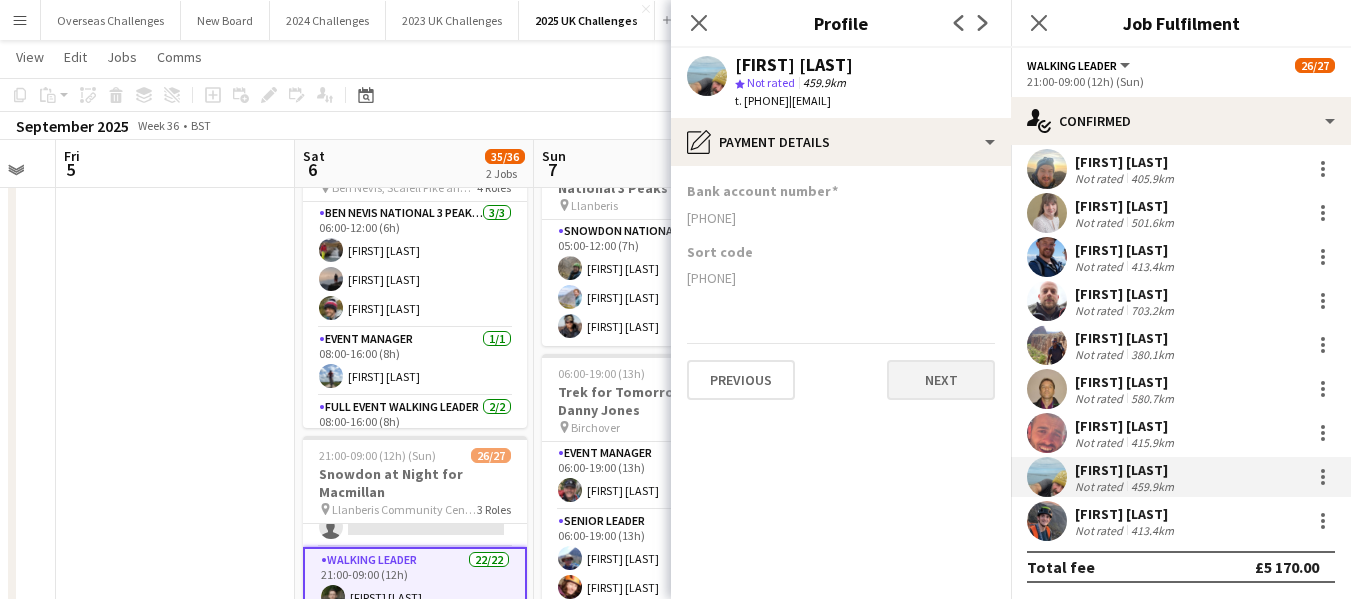 scroll, scrollTop: 0, scrollLeft: 0, axis: both 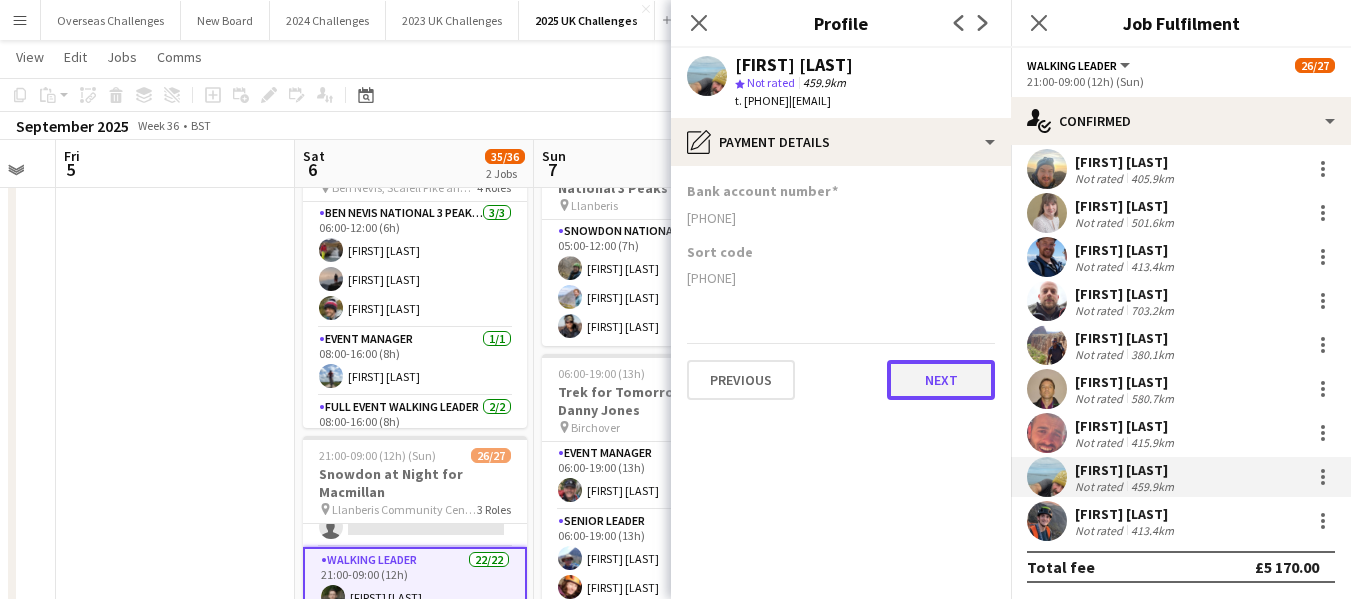 click on "Next" 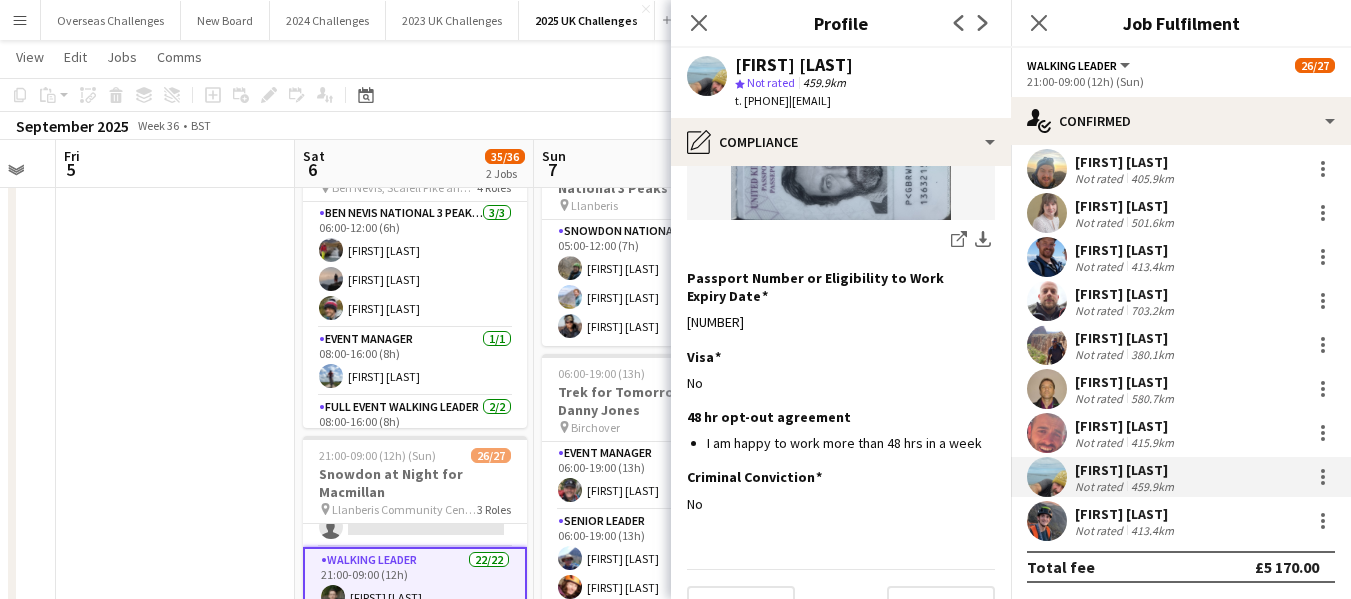 scroll, scrollTop: 444, scrollLeft: 0, axis: vertical 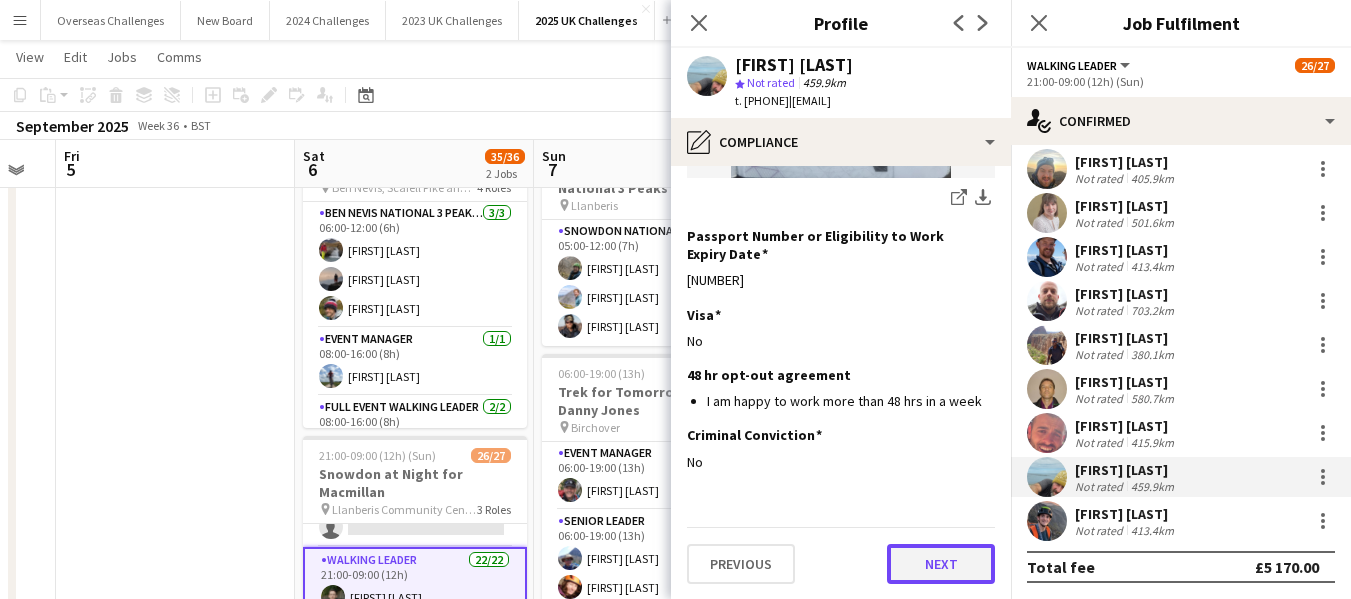 click on "Next" 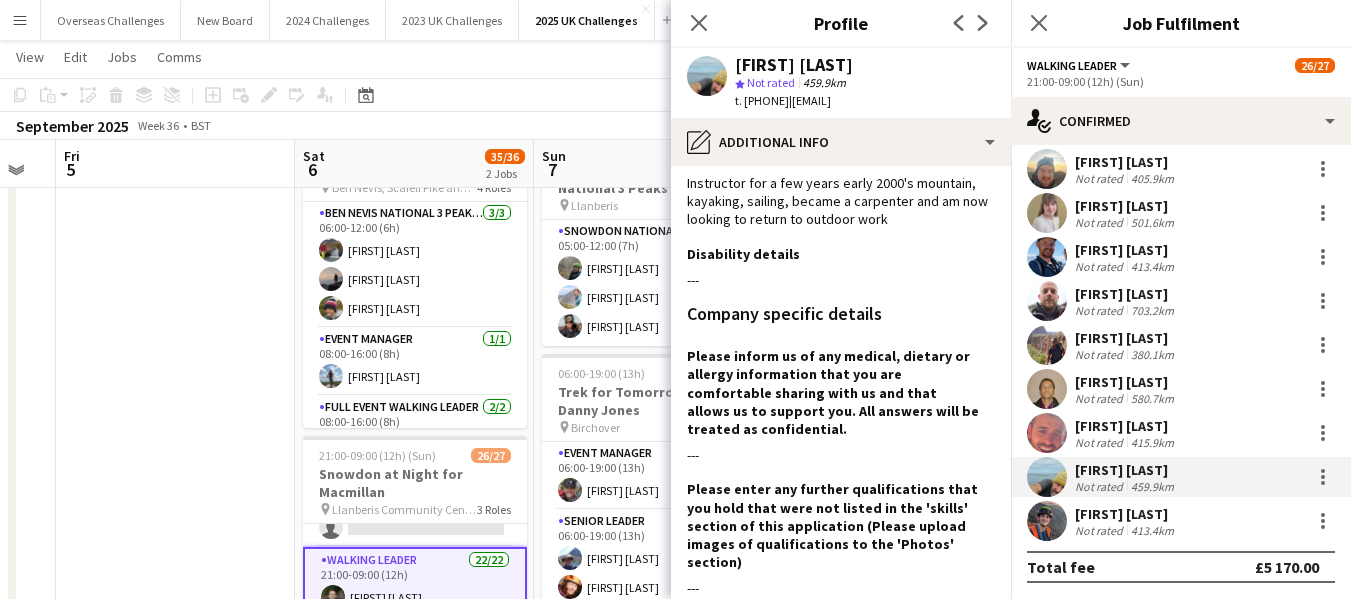 scroll, scrollTop: 222, scrollLeft: 0, axis: vertical 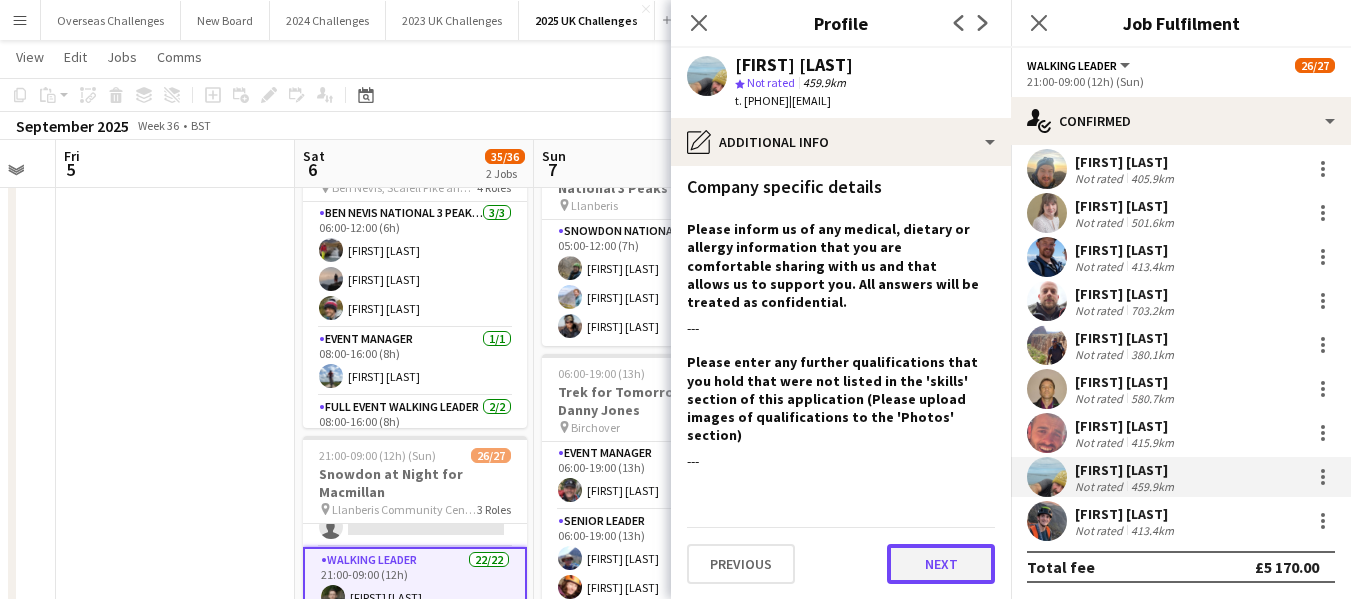 click on "Next" 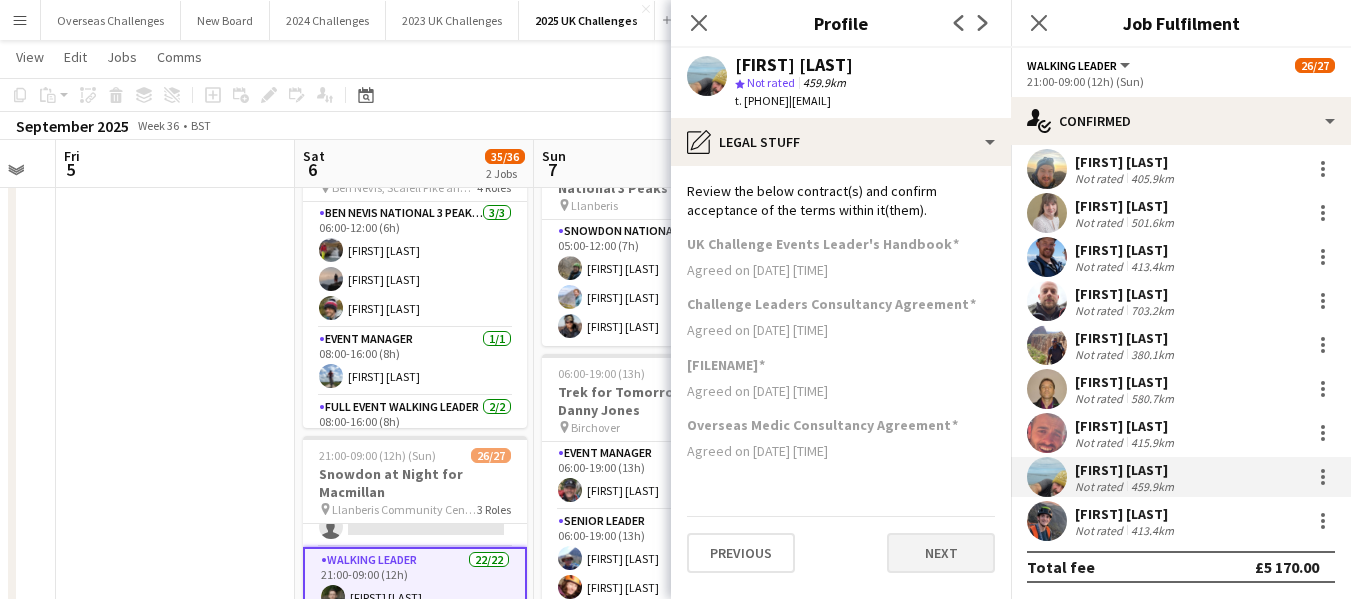 scroll, scrollTop: 0, scrollLeft: 0, axis: both 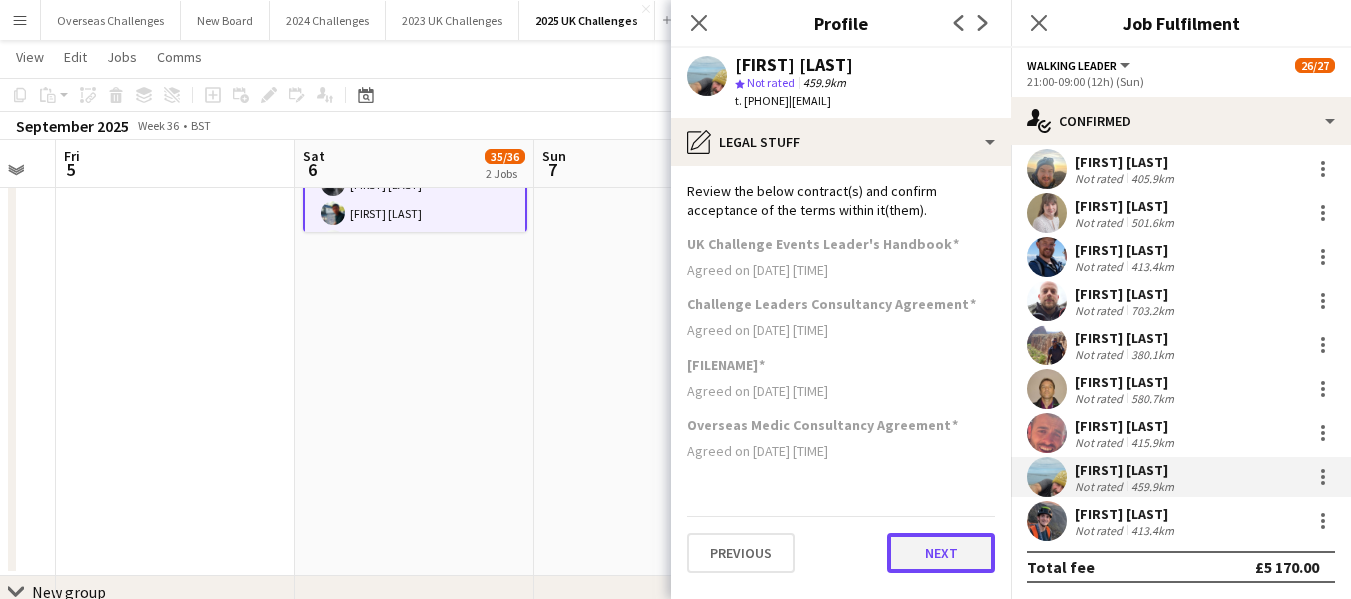 click on "Next" 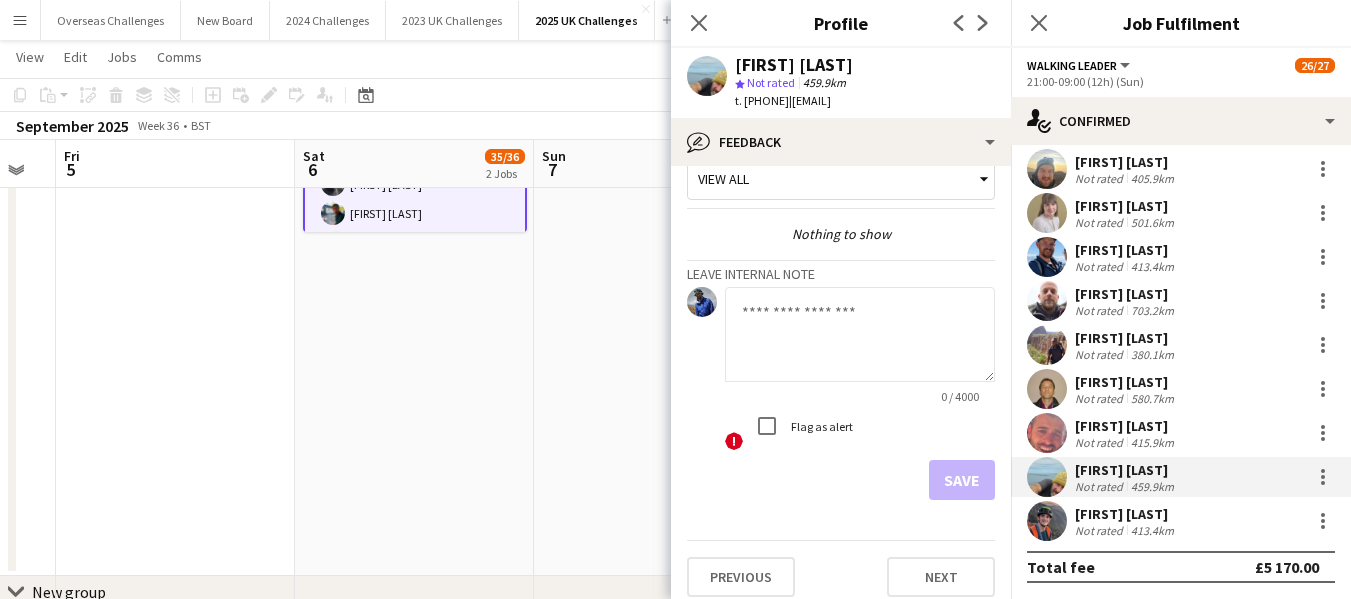 scroll, scrollTop: 46, scrollLeft: 0, axis: vertical 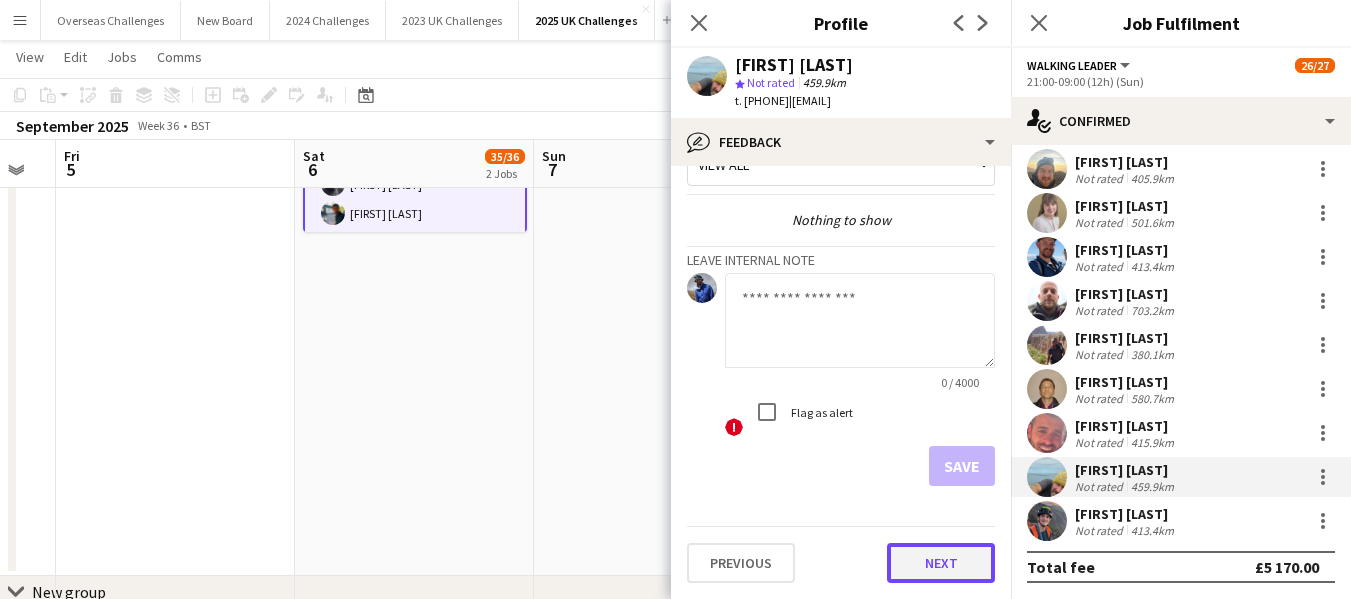 click on "Next" 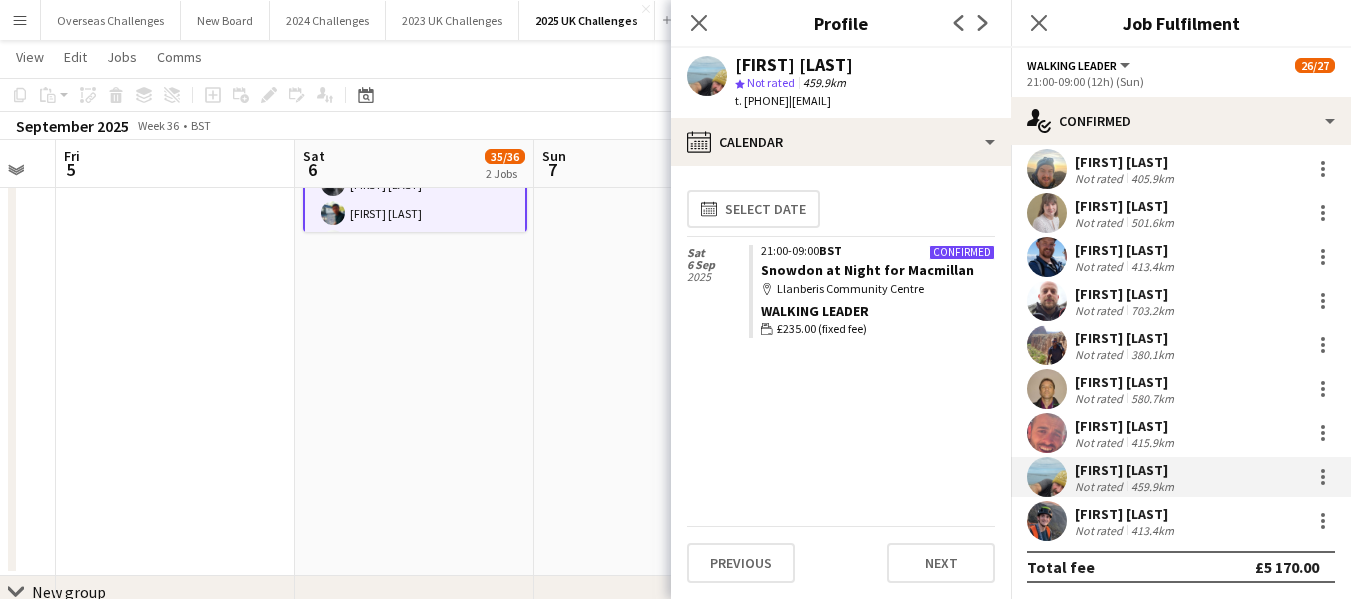 click on "[FIRST] [LAST]" at bounding box center [1126, 382] 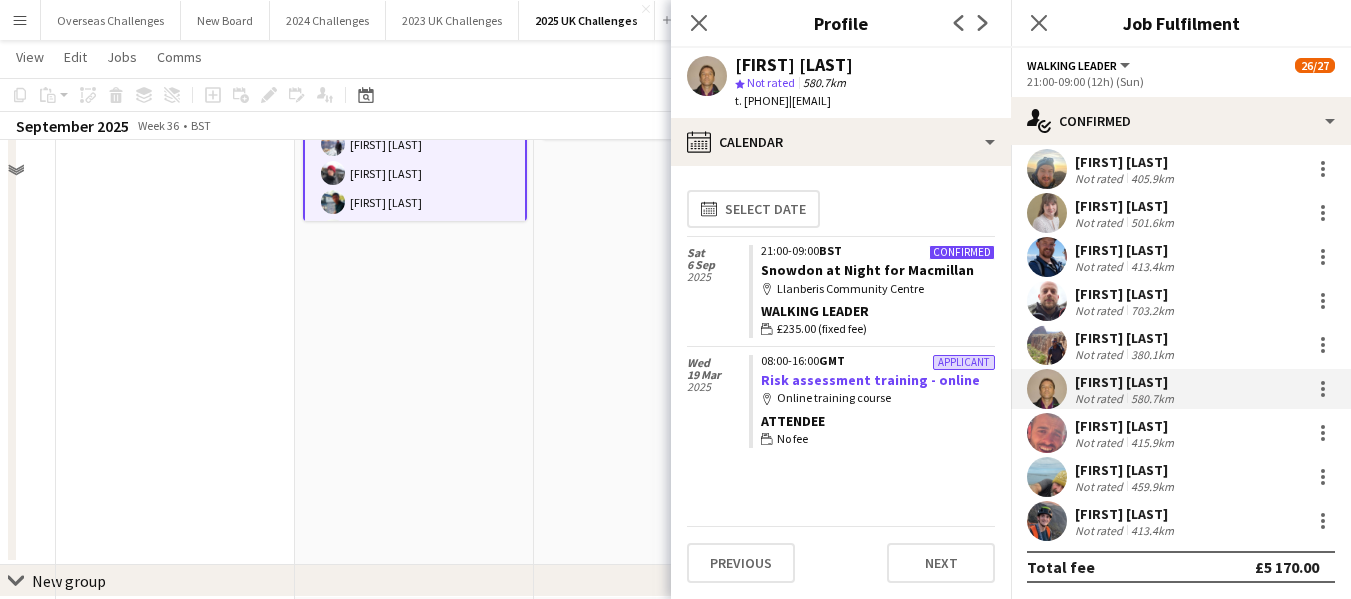 scroll, scrollTop: 503, scrollLeft: 0, axis: vertical 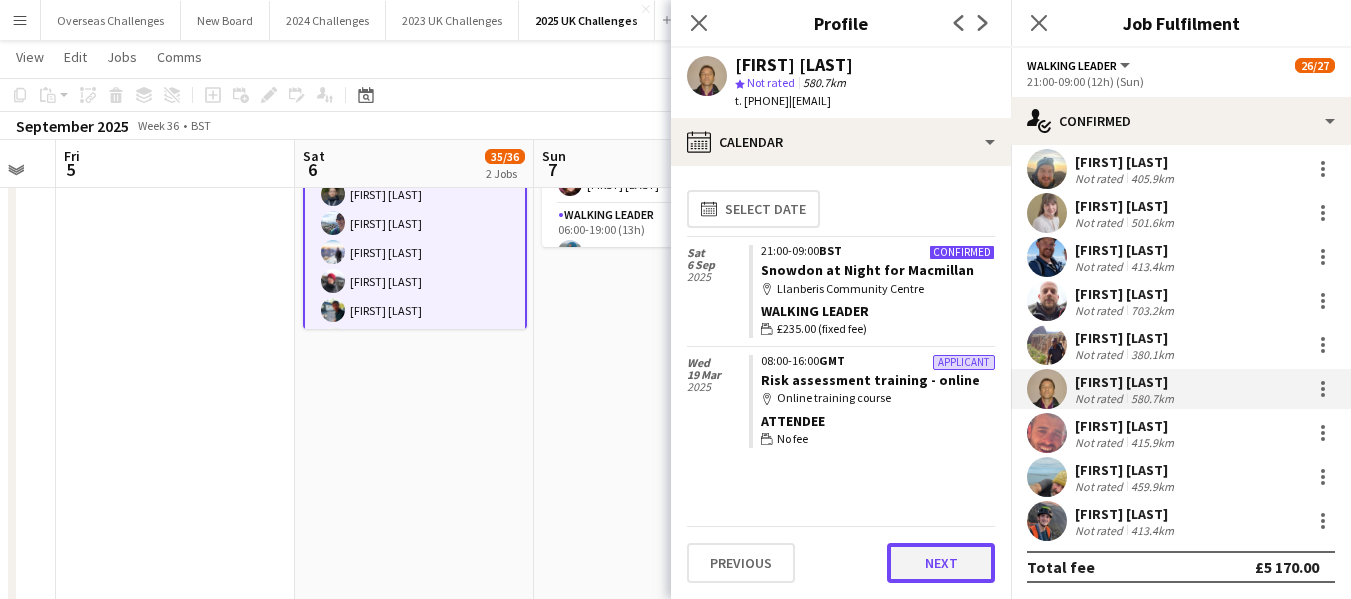 click on "Next" 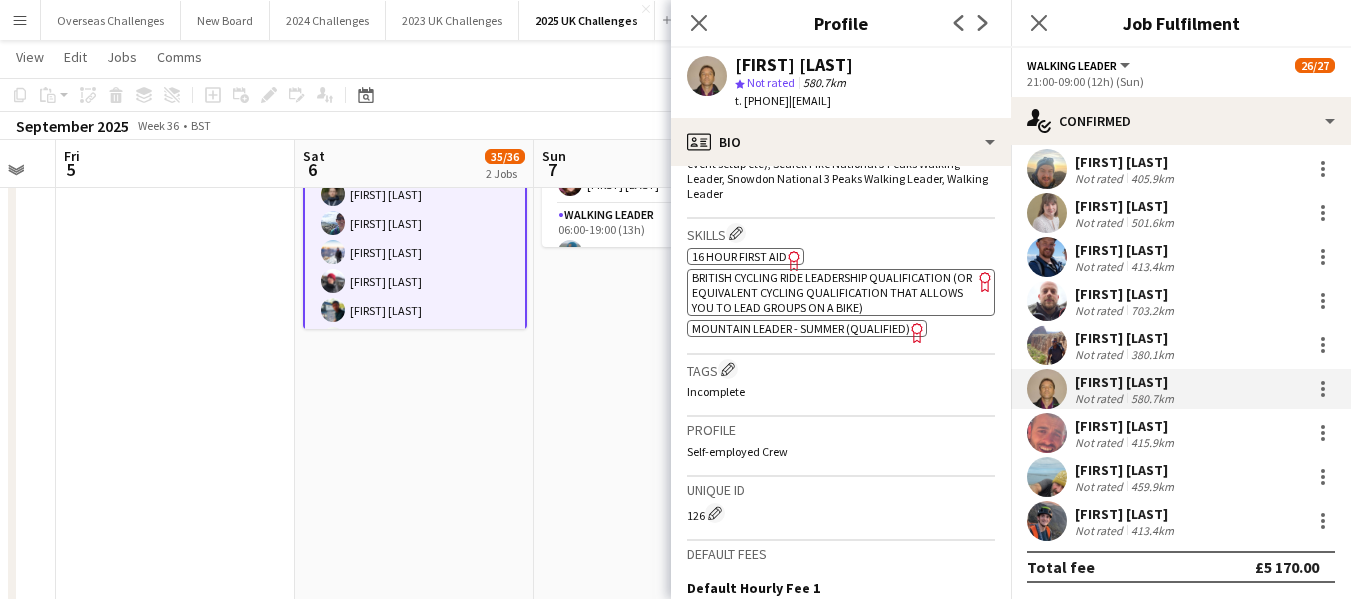 scroll, scrollTop: 700, scrollLeft: 0, axis: vertical 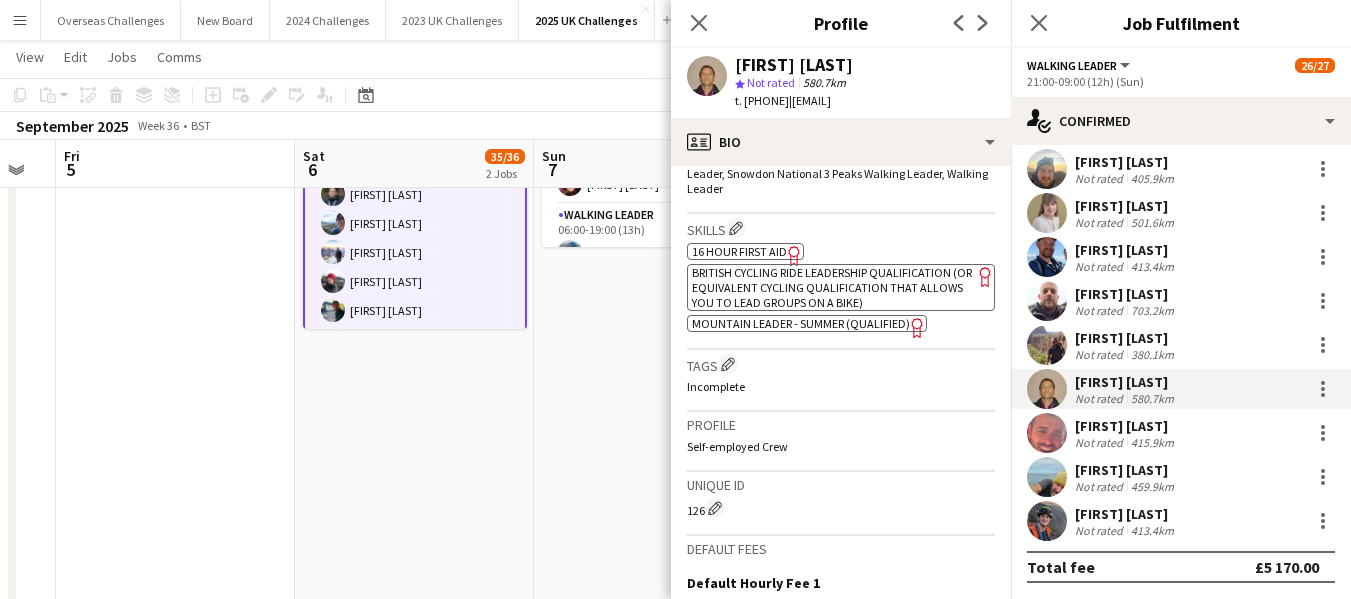 click on "[FIRST] [LAST]" at bounding box center [1126, 514] 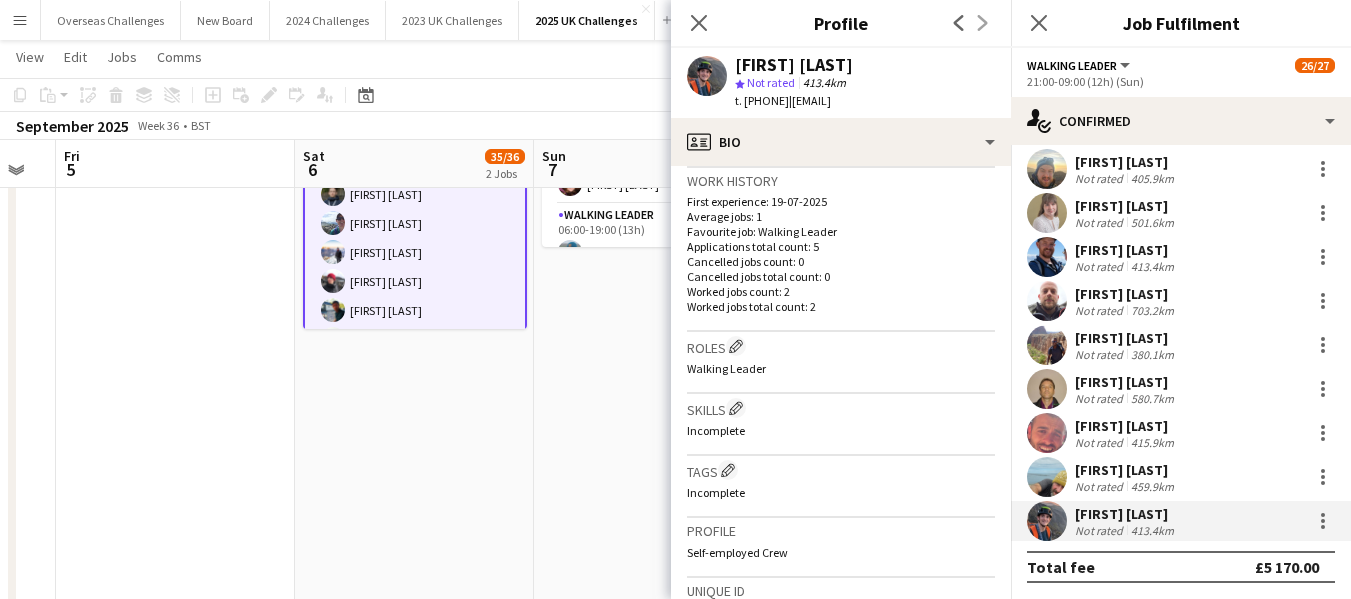 scroll, scrollTop: 485, scrollLeft: 0, axis: vertical 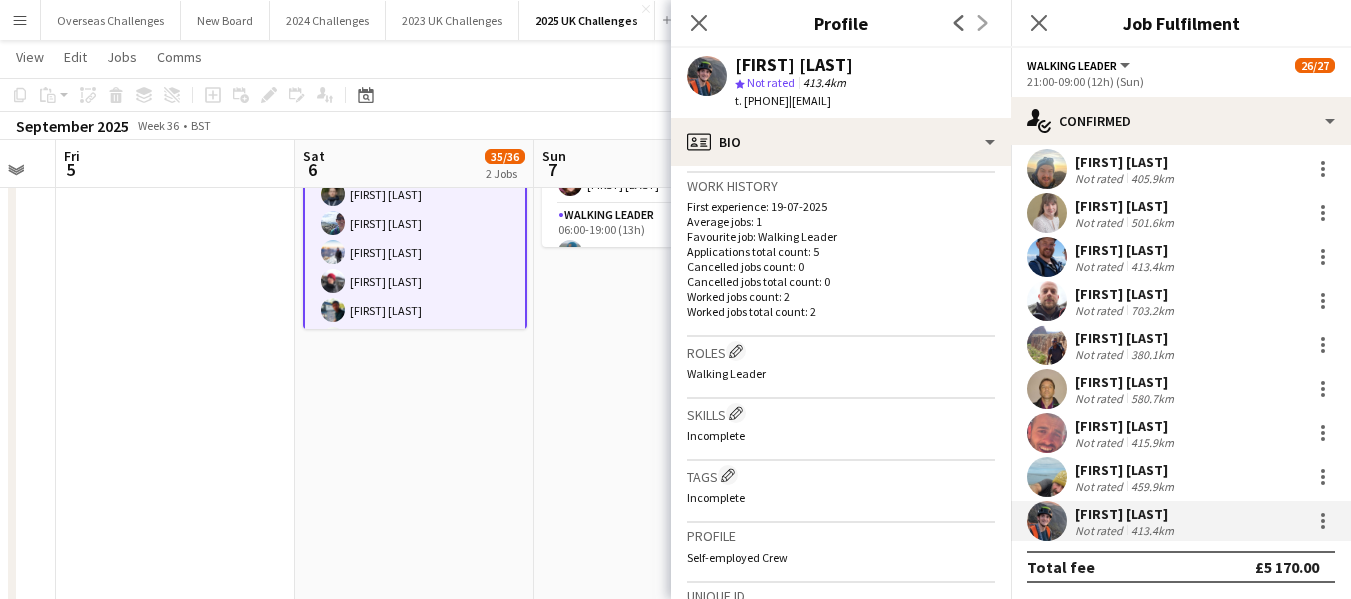 click on "[FIRST] [LAST]" at bounding box center (1126, 426) 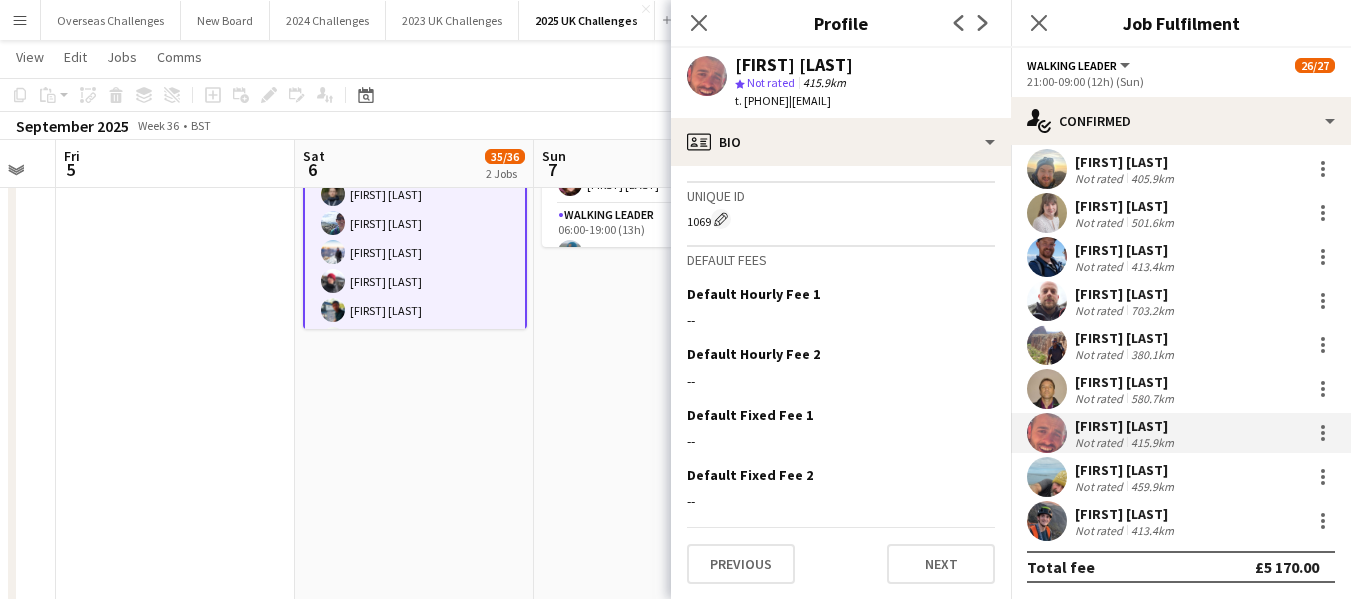 scroll, scrollTop: 1035, scrollLeft: 0, axis: vertical 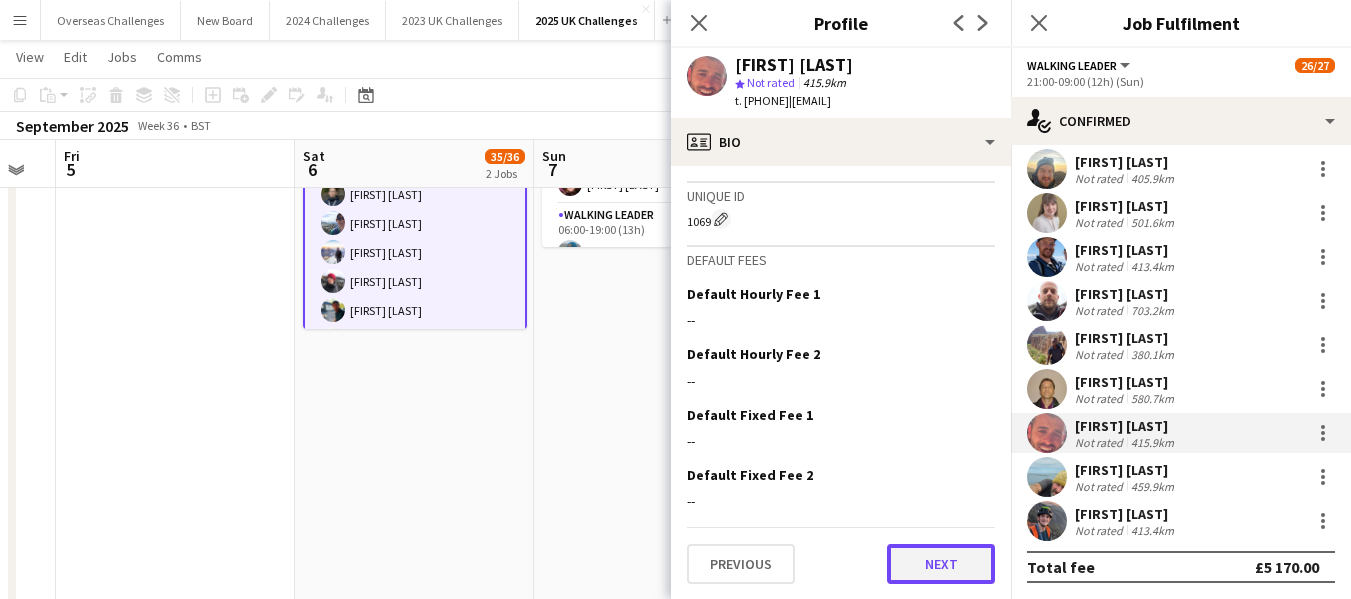 click on "Next" 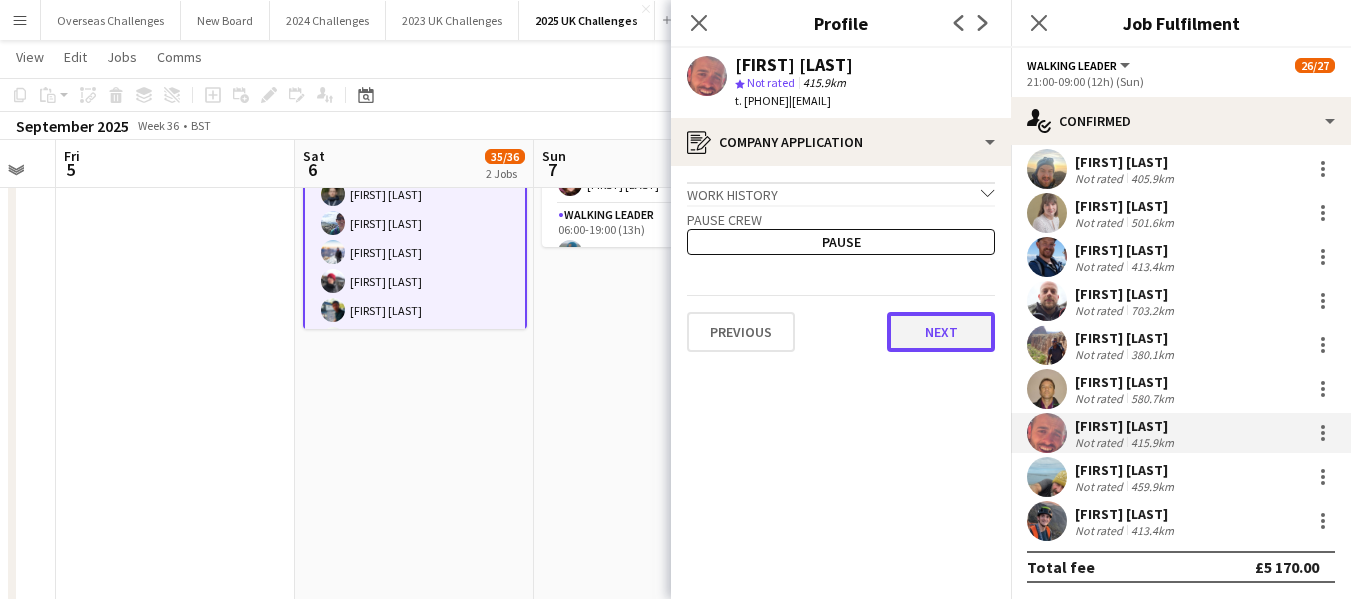 click on "Next" 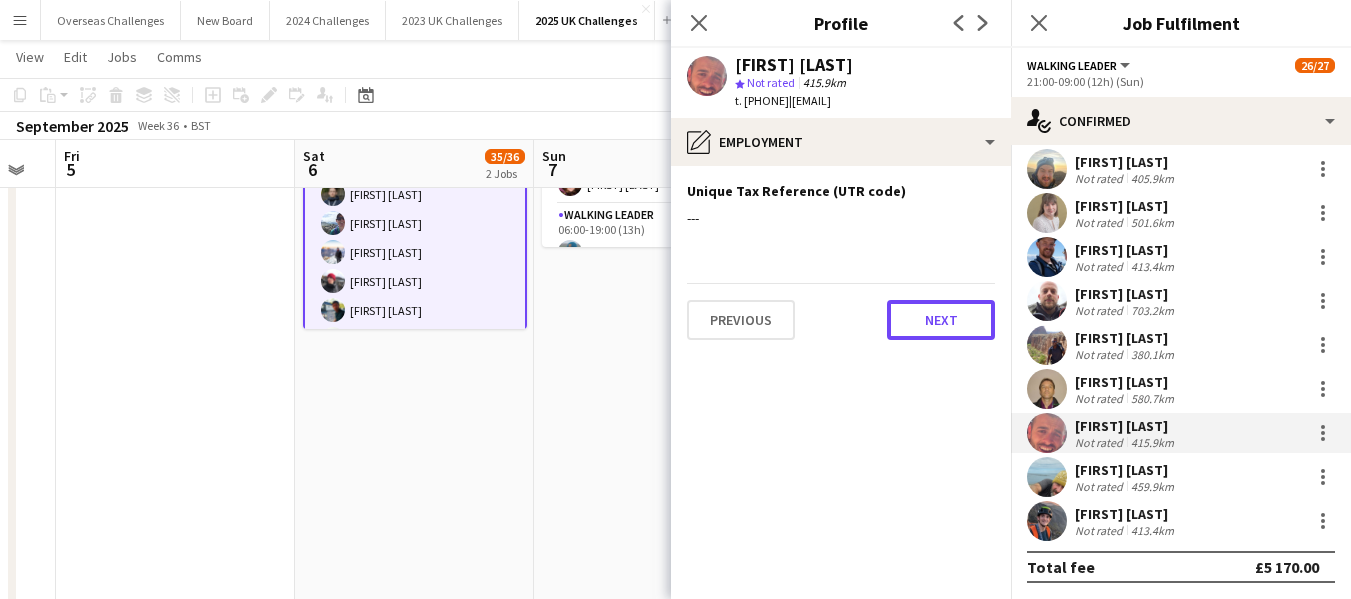 click on "Next" 